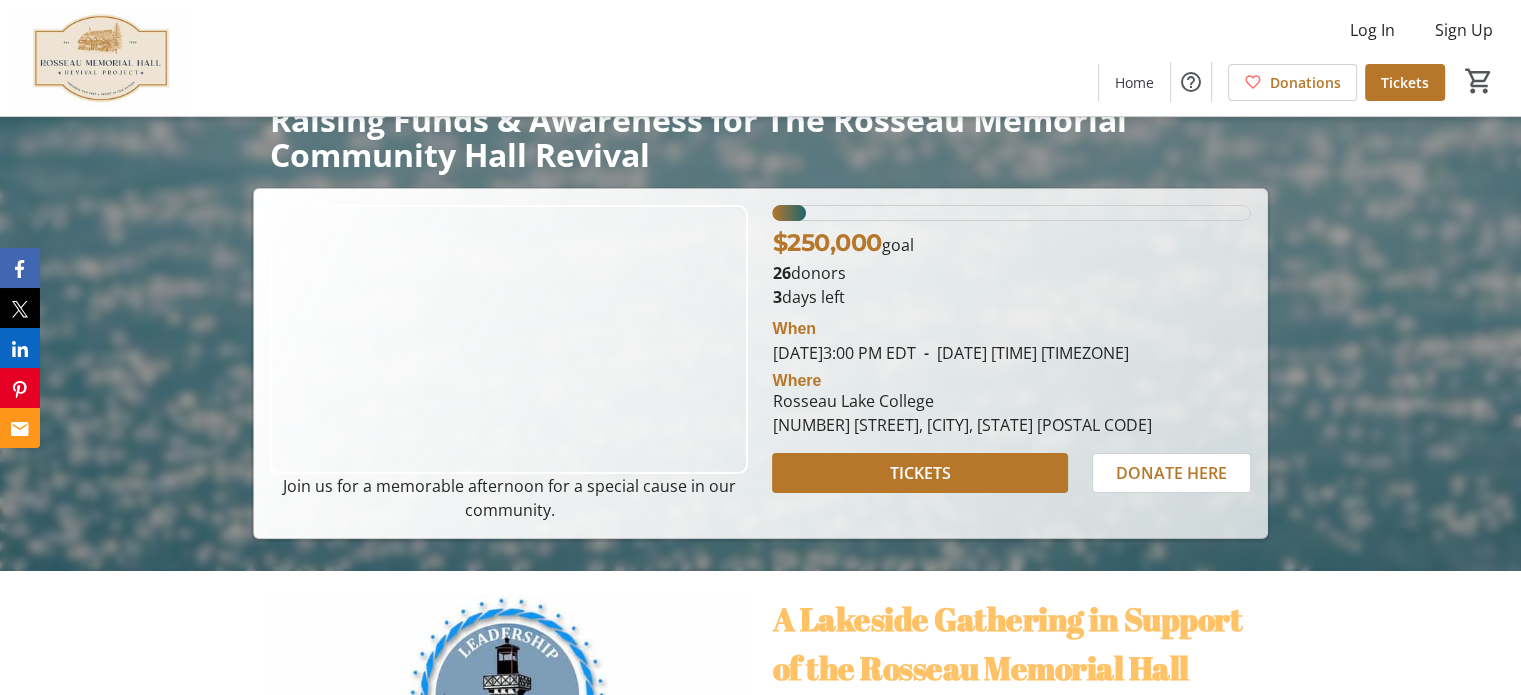 scroll, scrollTop: 100, scrollLeft: 0, axis: vertical 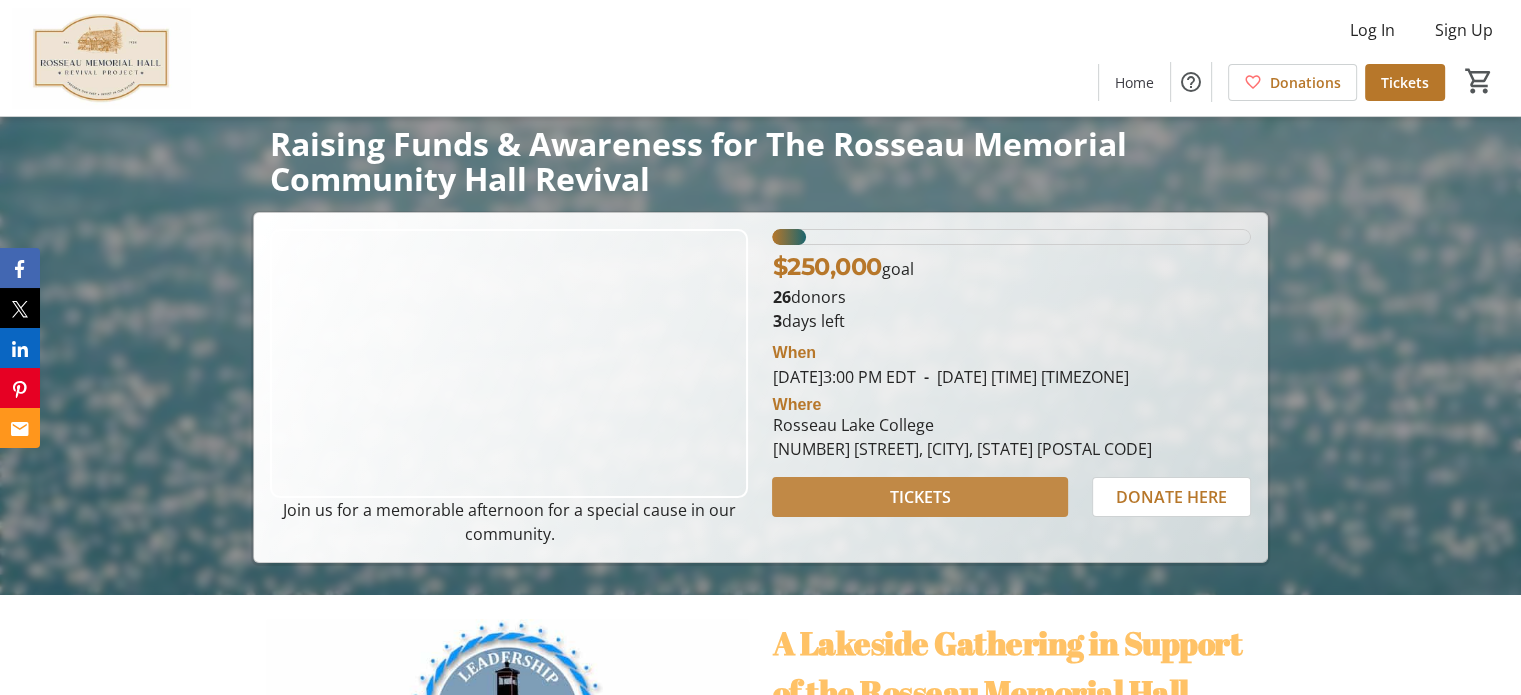 click on "TICKETS" at bounding box center (919, 497) 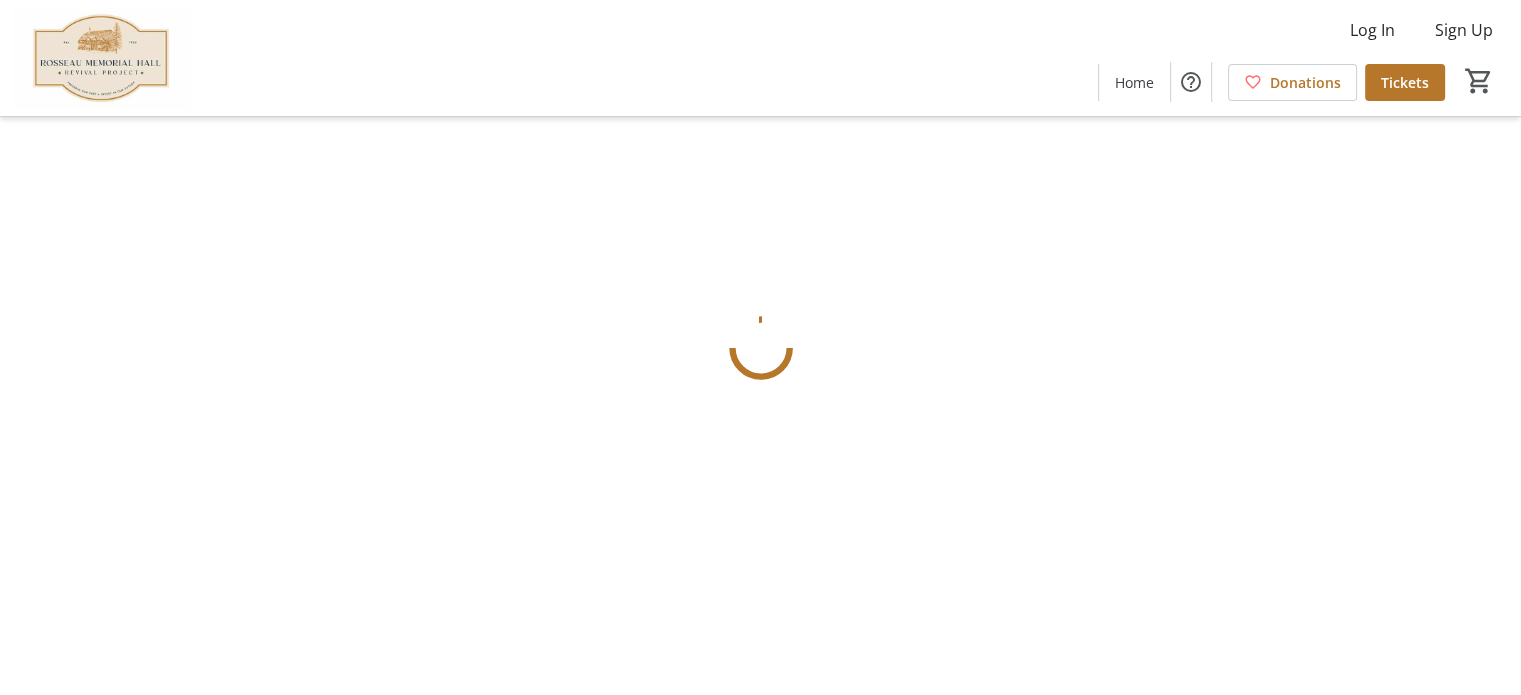 scroll, scrollTop: 0, scrollLeft: 0, axis: both 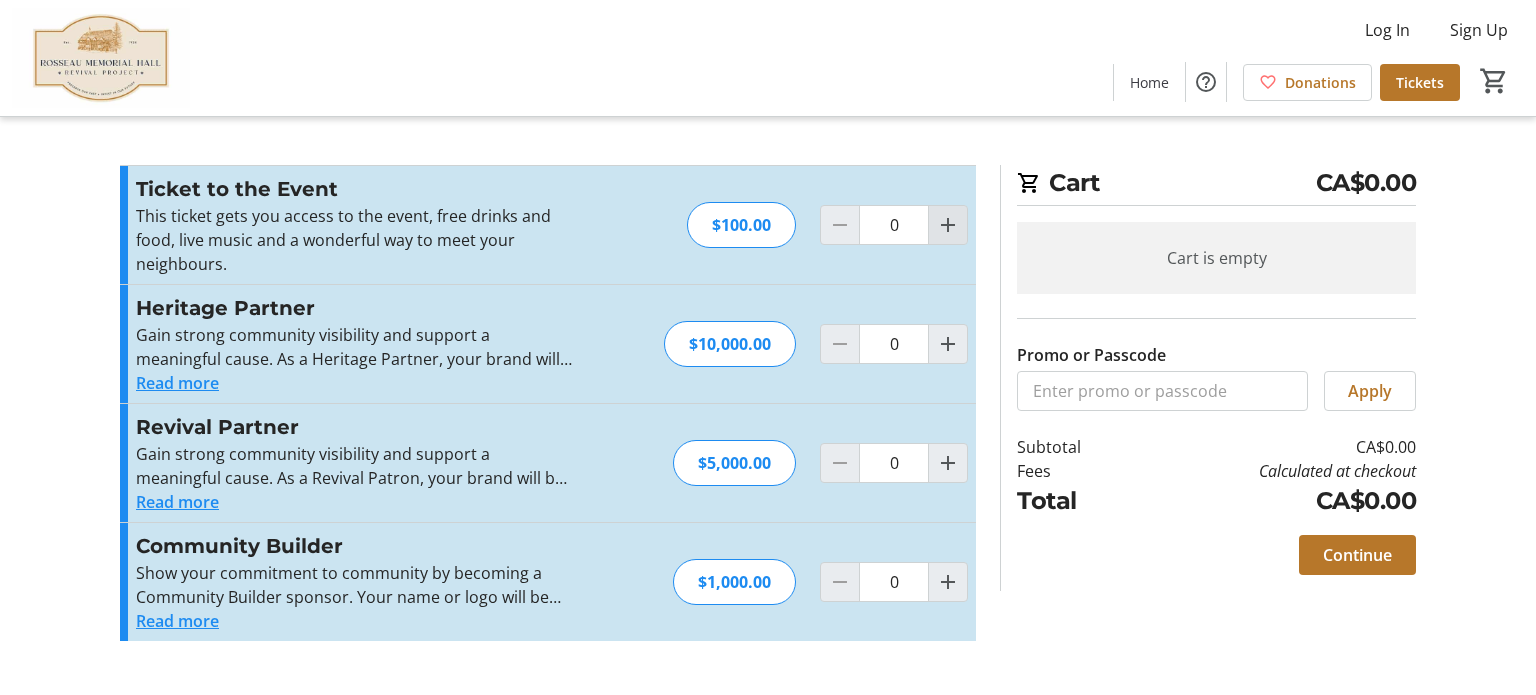 click at bounding box center (948, 225) 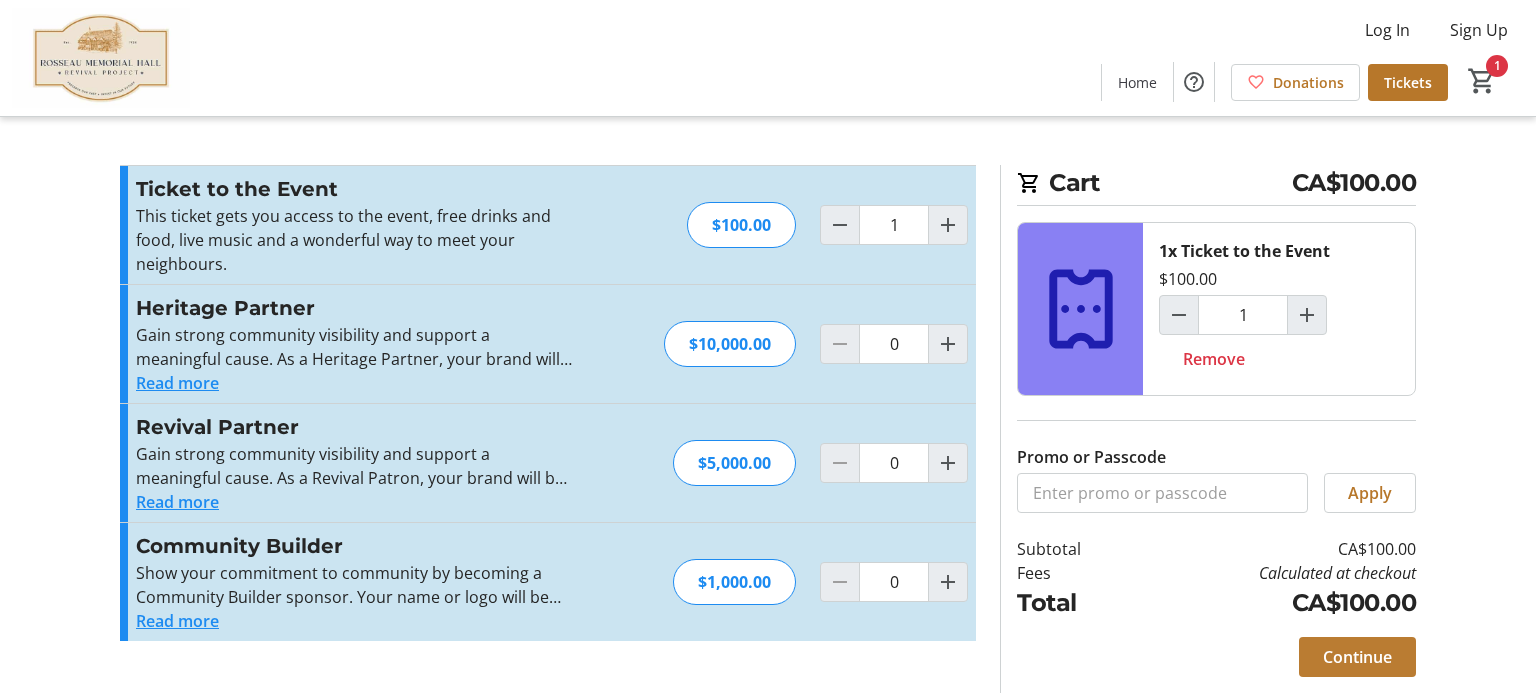 click on "Continue" at bounding box center (1357, 657) 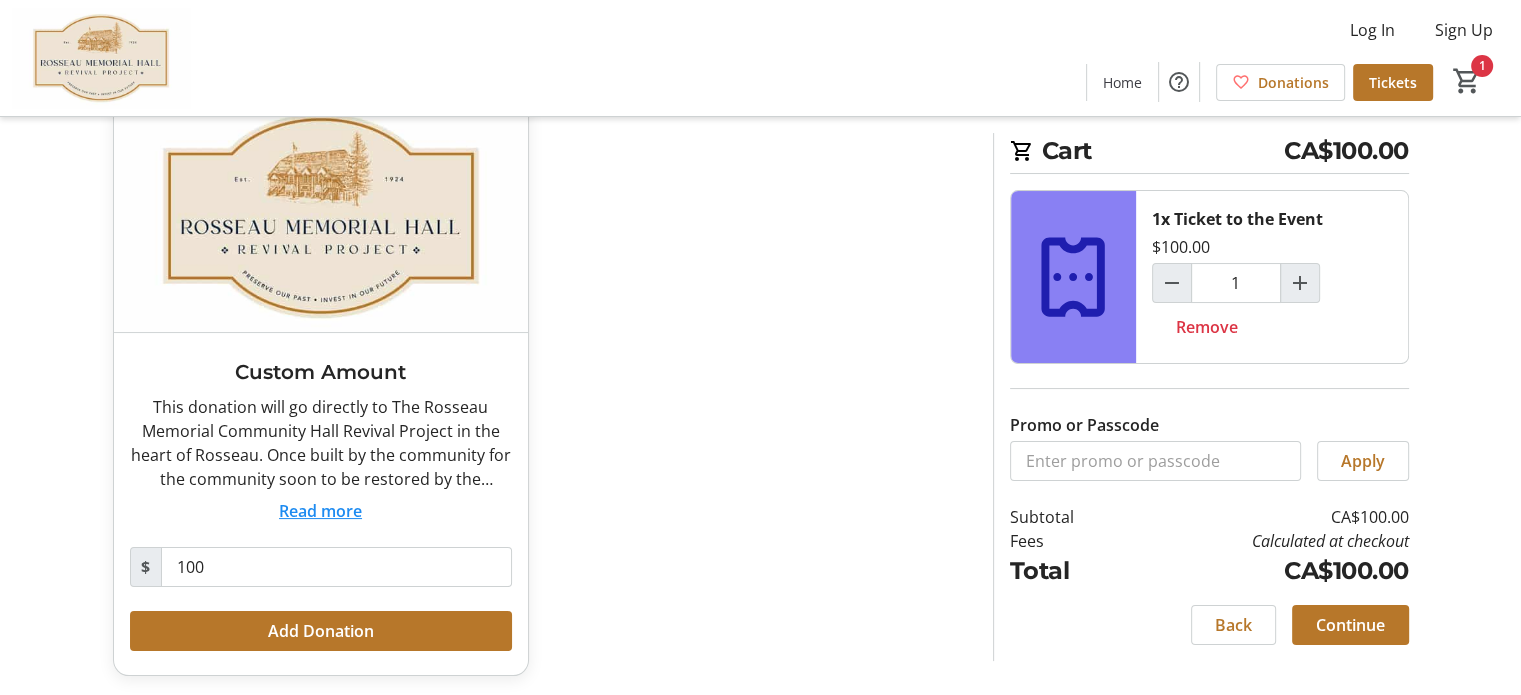 scroll, scrollTop: 130, scrollLeft: 0, axis: vertical 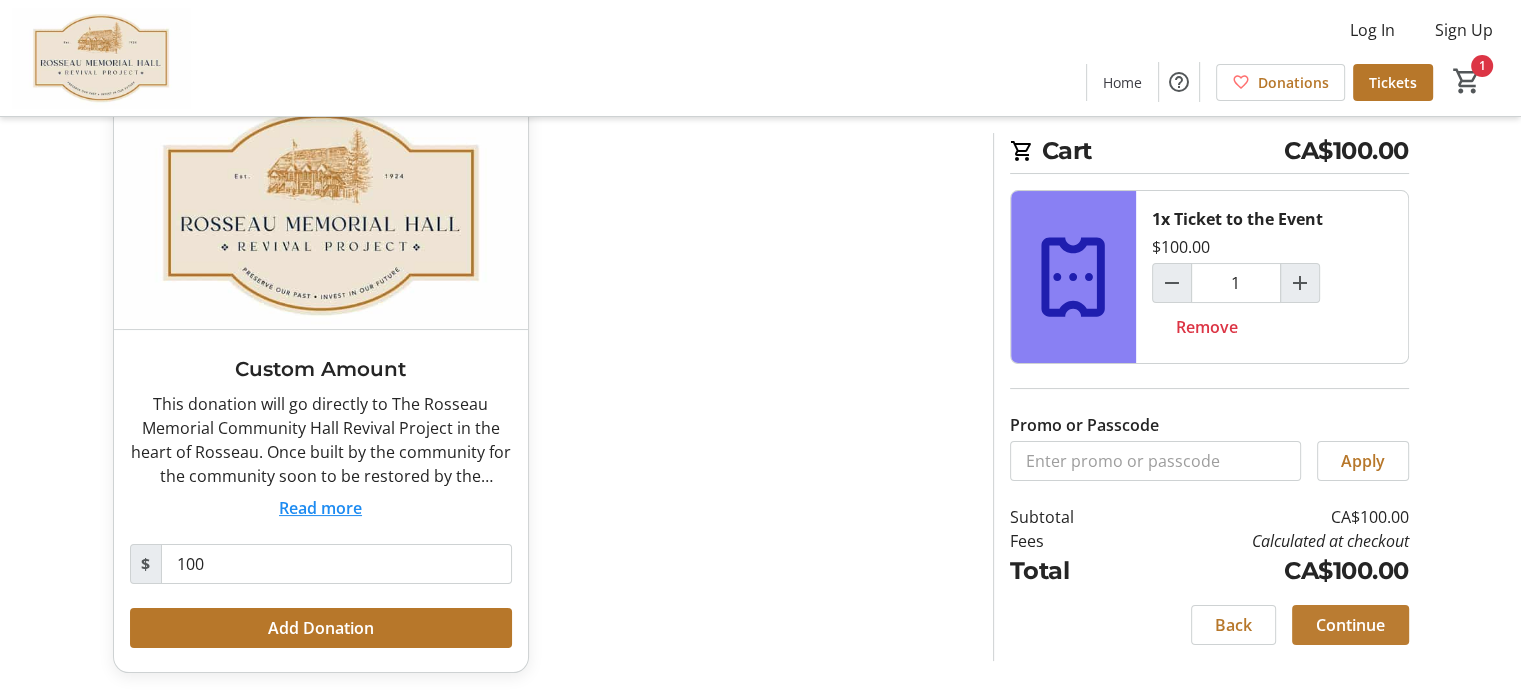 click on "Continue" at bounding box center [1350, 625] 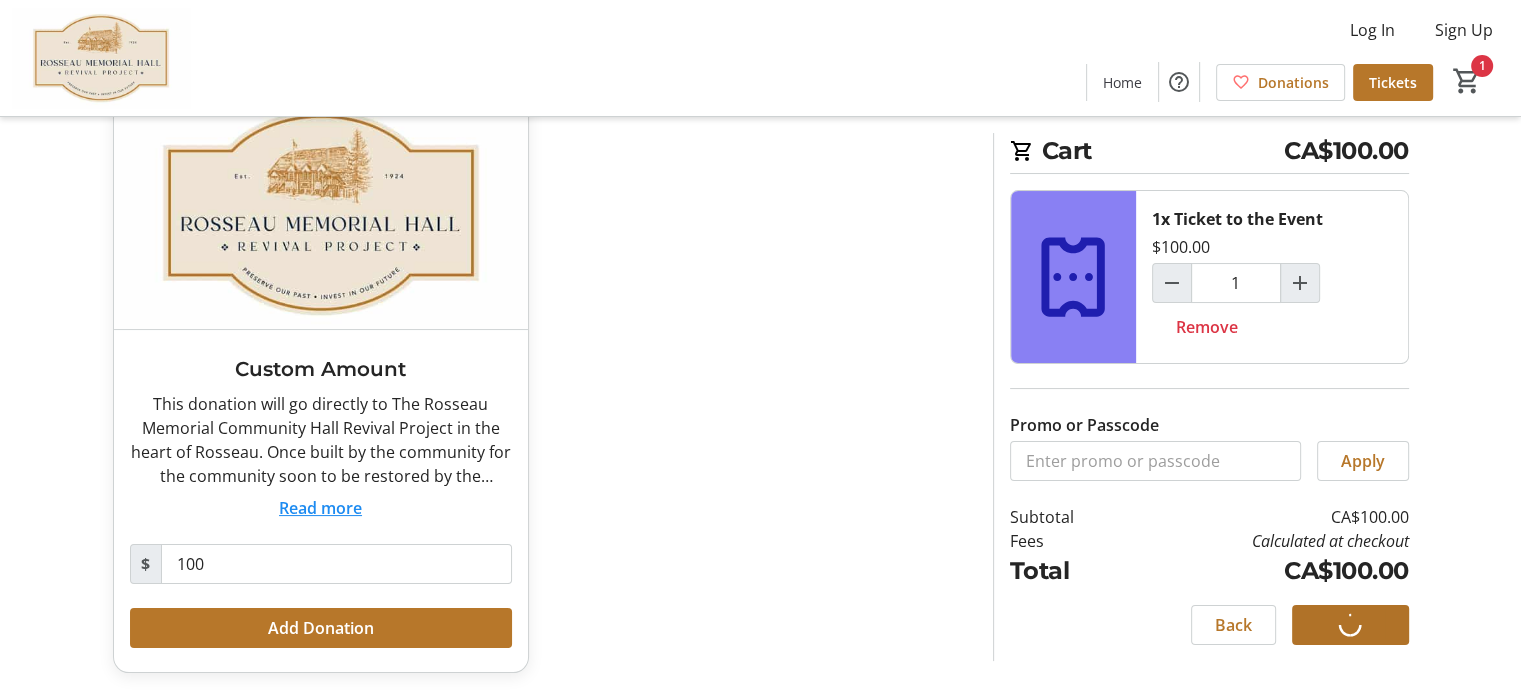 scroll, scrollTop: 0, scrollLeft: 0, axis: both 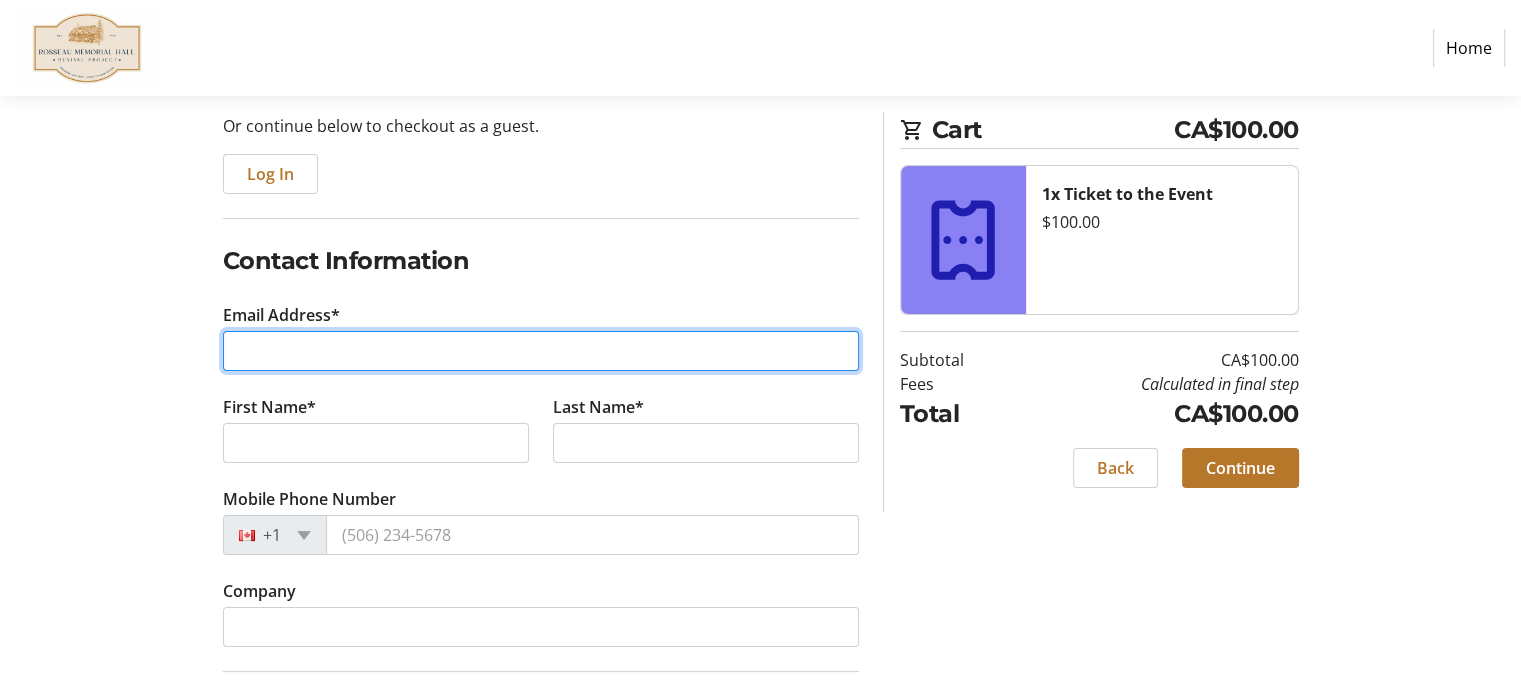 click on "Email Address*" at bounding box center [541, 351] 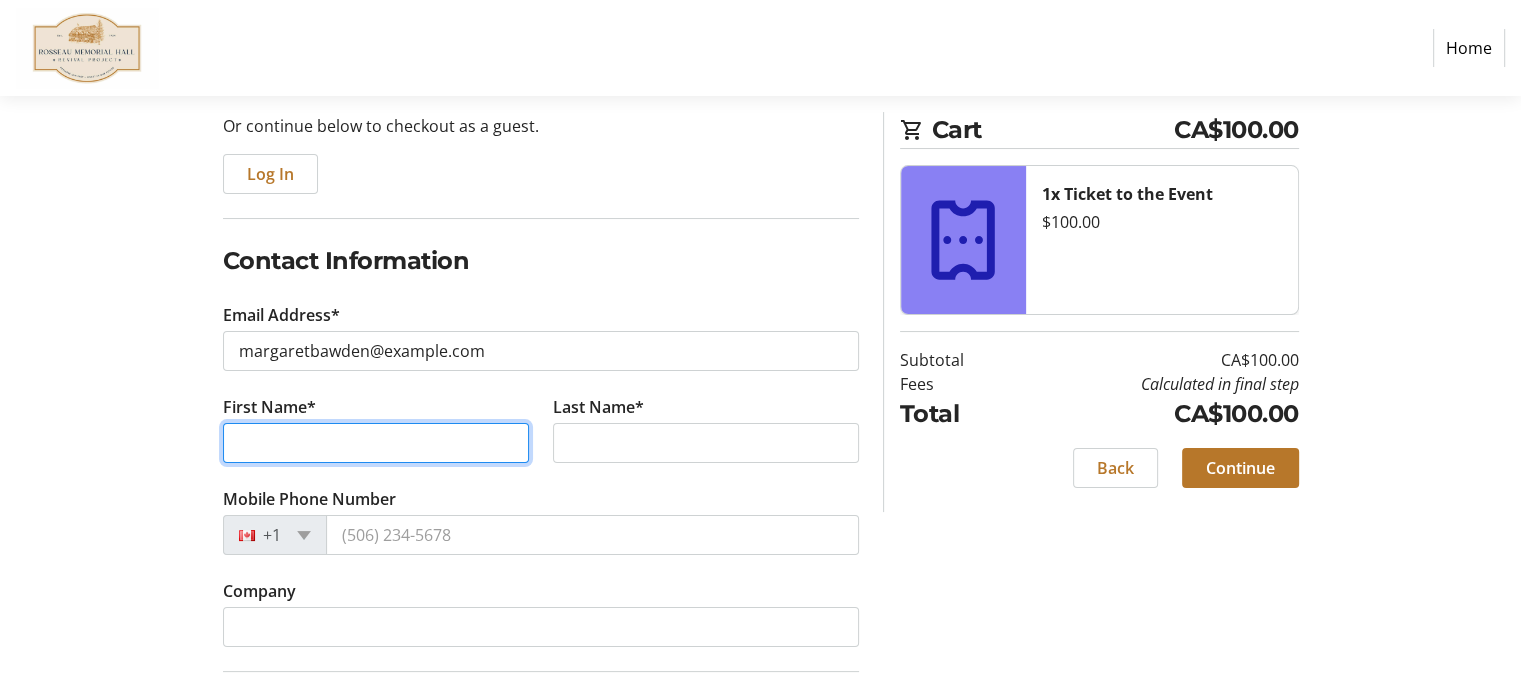 type on "[FIRST]" 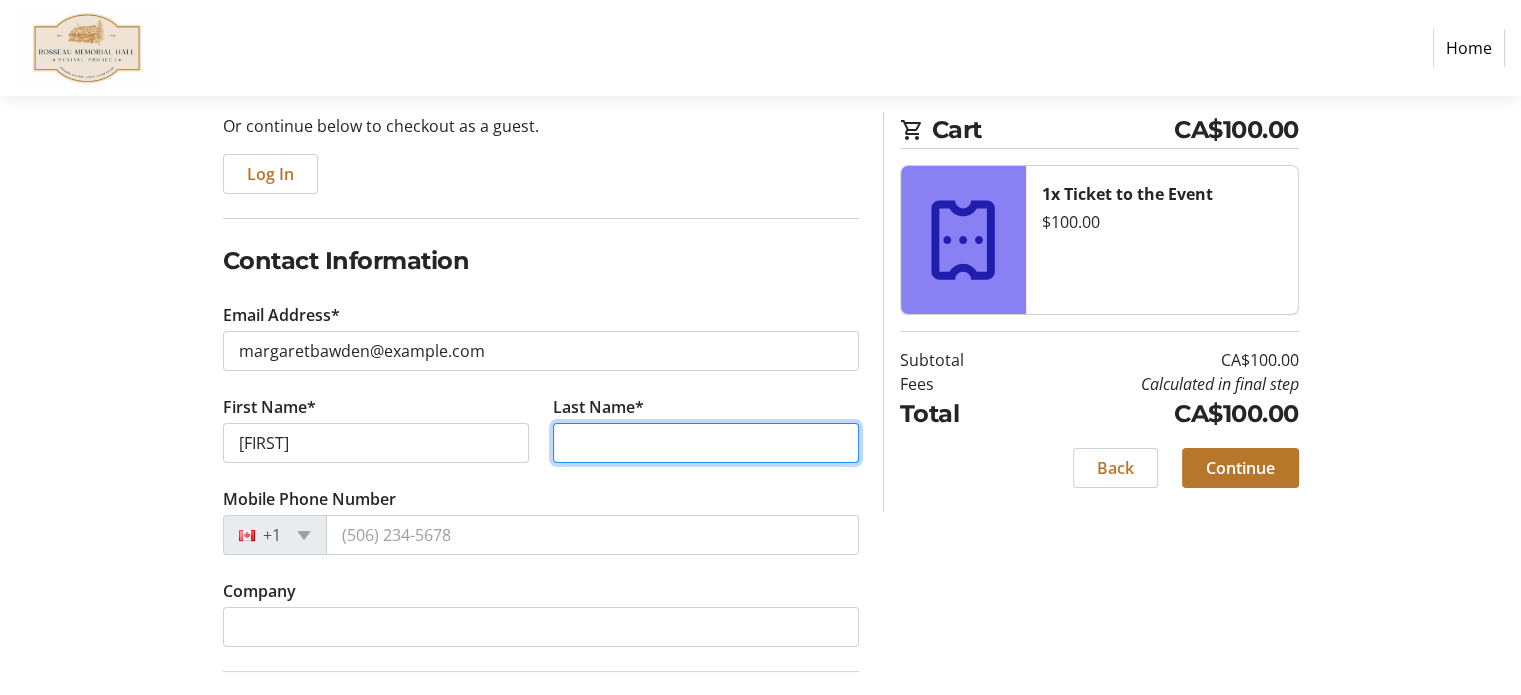type on "[LAST]" 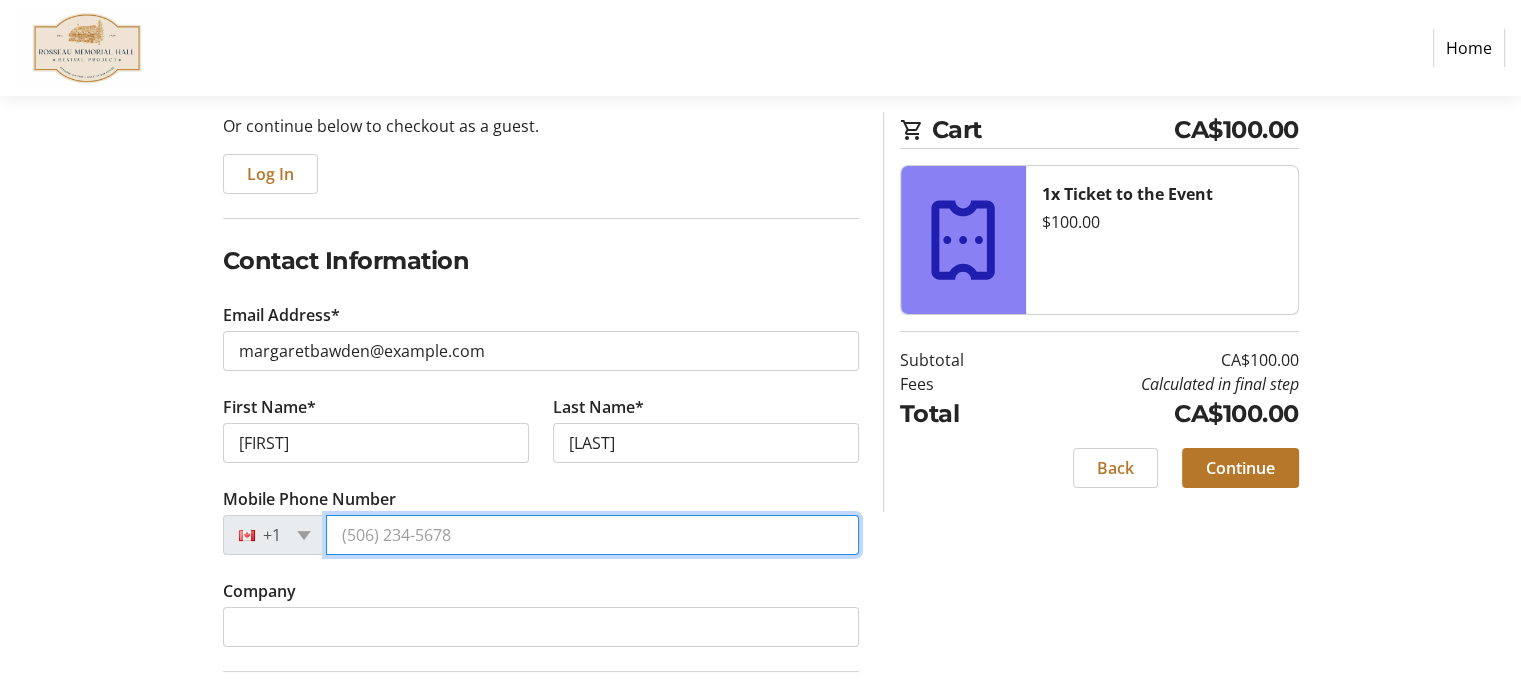 type on "([PHONE])" 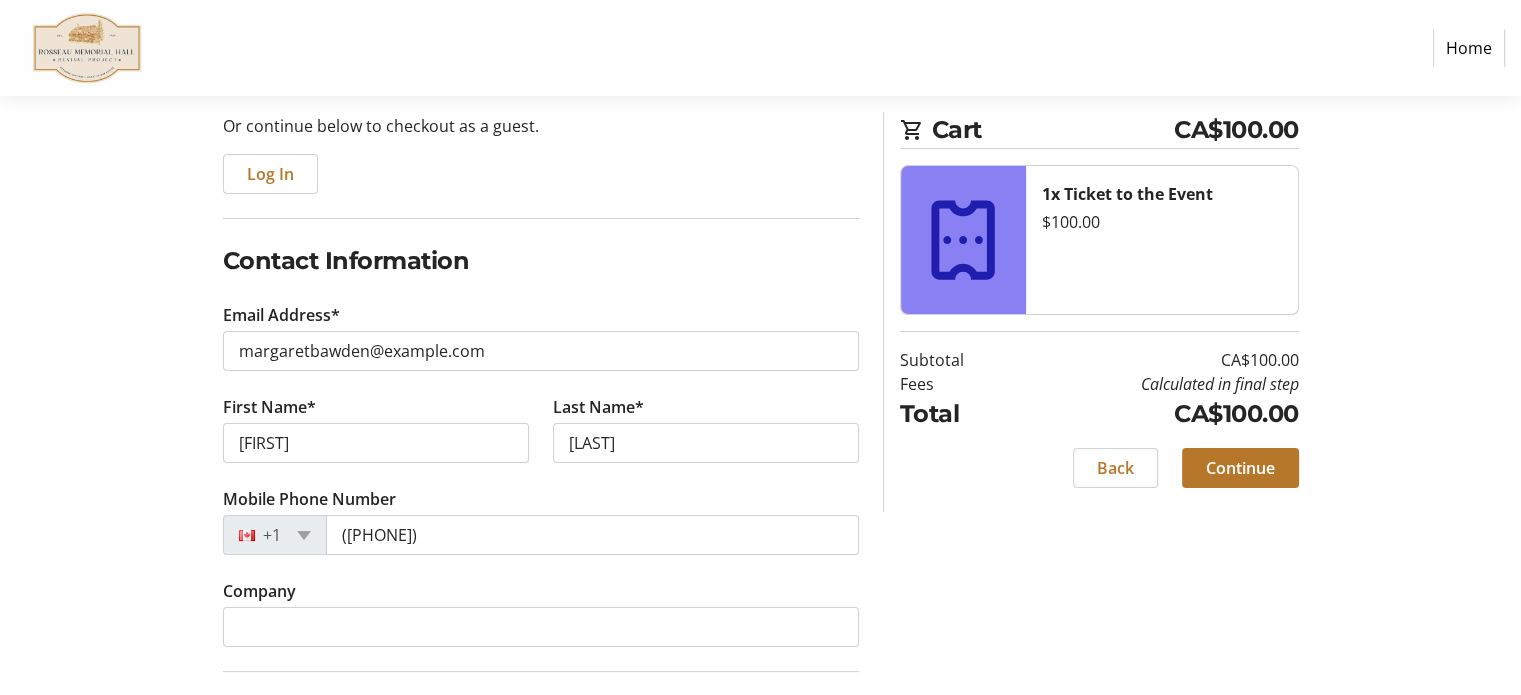 type on "[NUMBER] [STREET]" 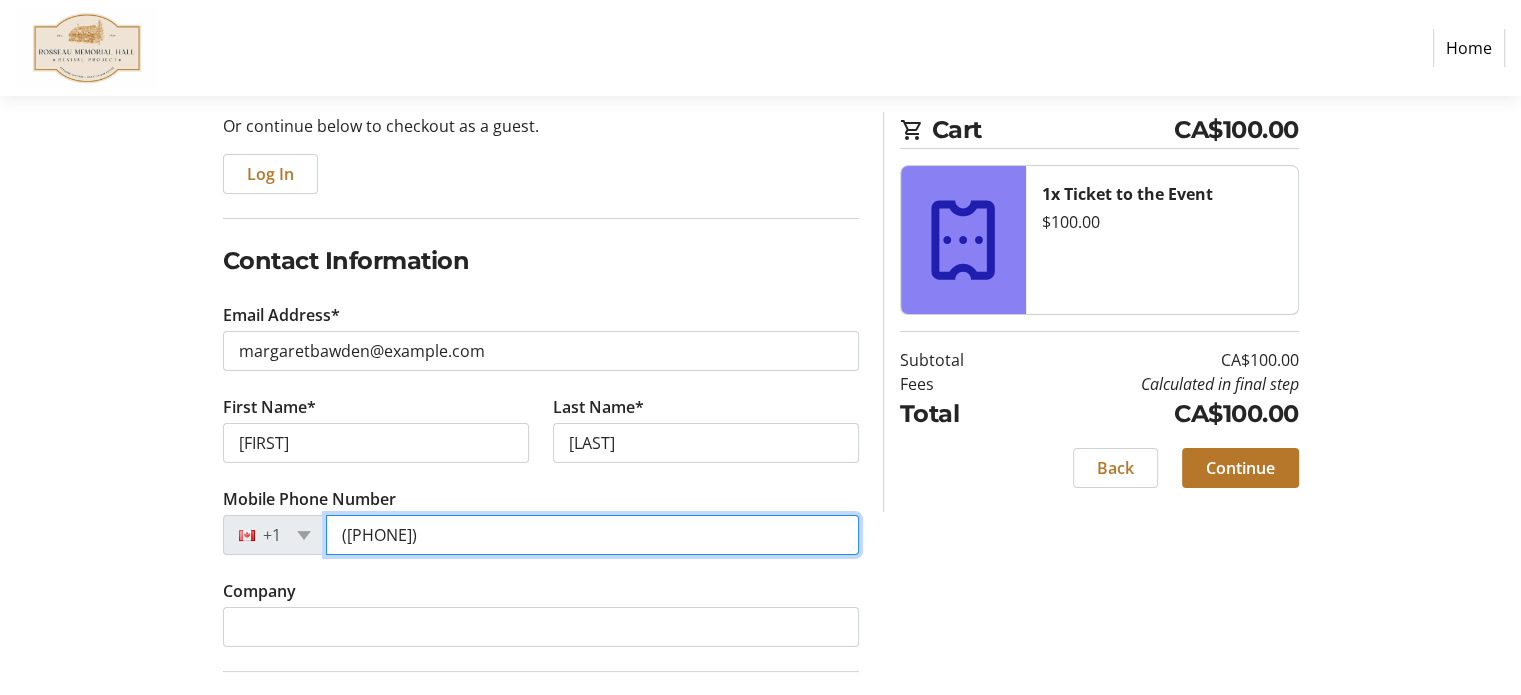 click on "([PHONE])" at bounding box center (592, 535) 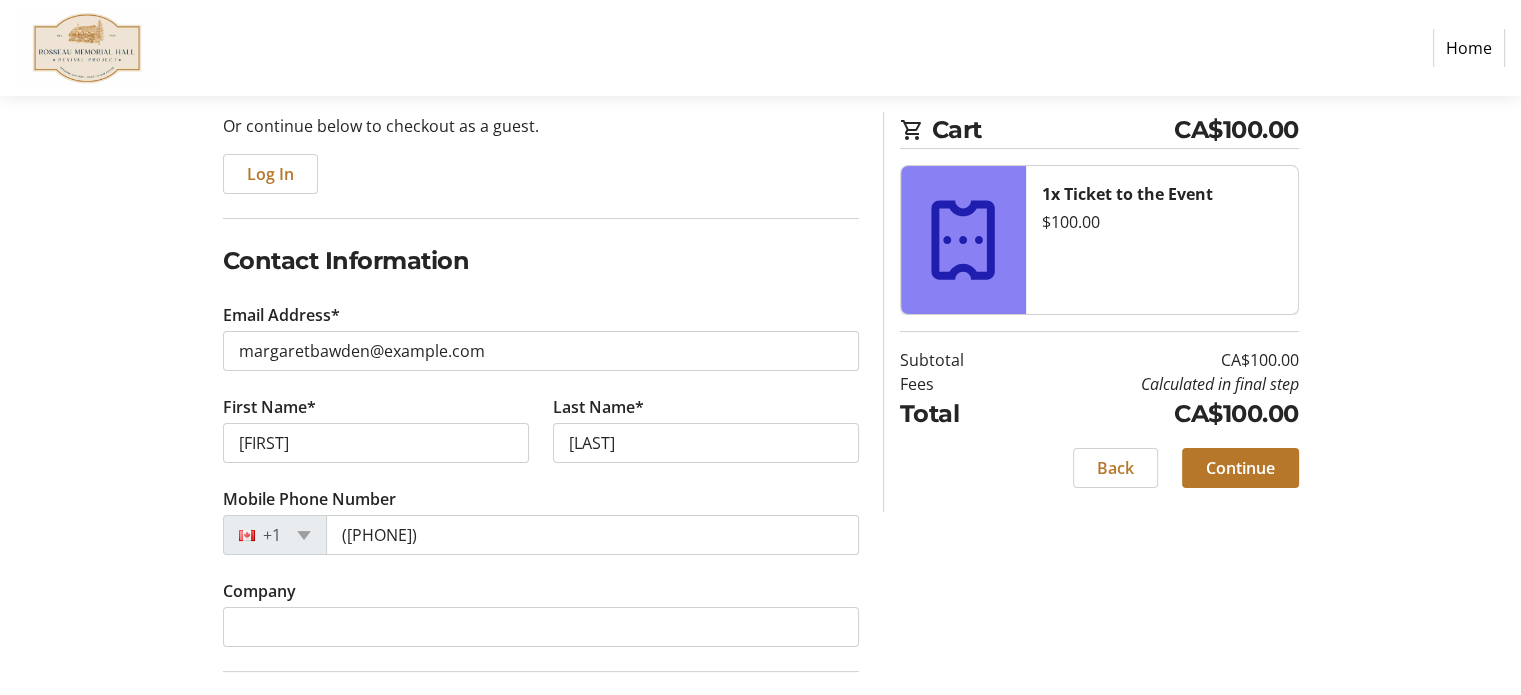 click on "margaretbawden@example.com First Name* [FIRST] Last Name* [LAST] Mobile Phone Number* +1 ([PHONE]) Company Mailing Address Address Line 1* [NUMBER] [STREET] Address Line 2 City* [CITY] State/Province* State or Province State or Province Alberta British Columbia Manitoba New Brunswick Newfoundland and Labrador Nova Scotia Ontario Prince Edward Island Quebec Saskatchewan Northwest Territories Nunavut Yukon Zip Code/Postal Code* [POSTAL CODE] Country* Country Country Afghanistan Åland Islands Albania Algeria American Samoa Andorra Angola Anguilla Antarctica Antigua and Barbuda Argentina Armenia Aruba Australia Austria Azerbaijan The Bahamas Bahrain Bangladesh Barbados Belarus Belgium Belize Benin Bermuda Bhutan Bolivia Bonaire Bosnia and Herzegovina Botswana Bouvet Island Brazil Brunei" at bounding box center [761, 548] 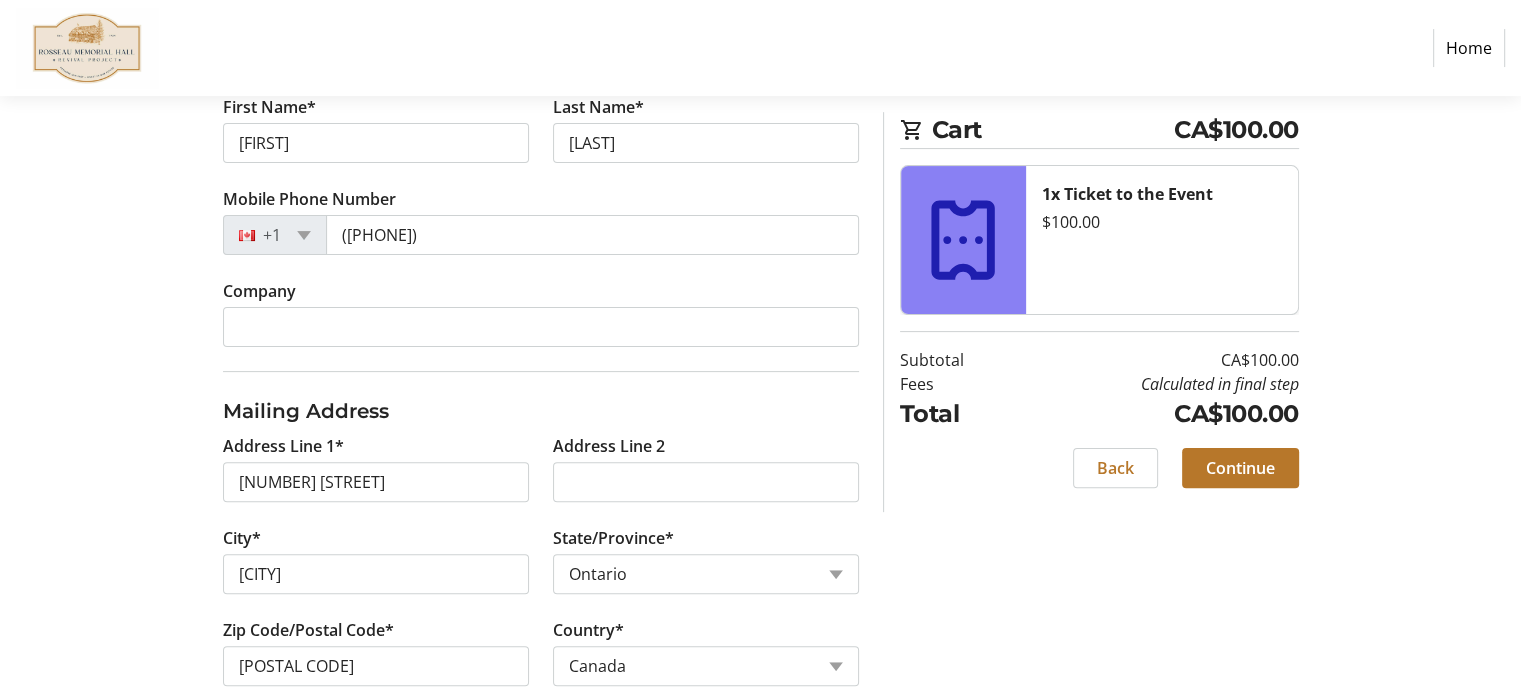 scroll, scrollTop: 535, scrollLeft: 0, axis: vertical 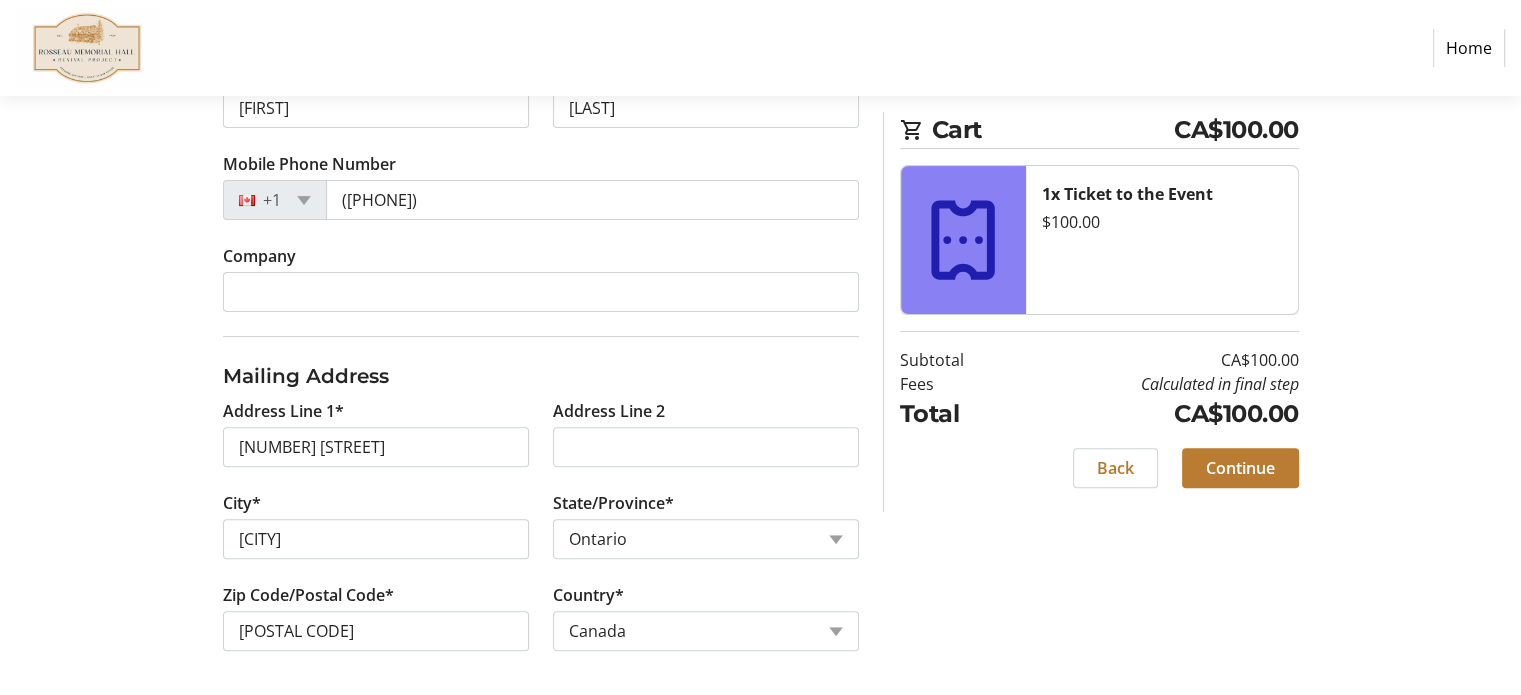 click on "Continue" at bounding box center [1240, 468] 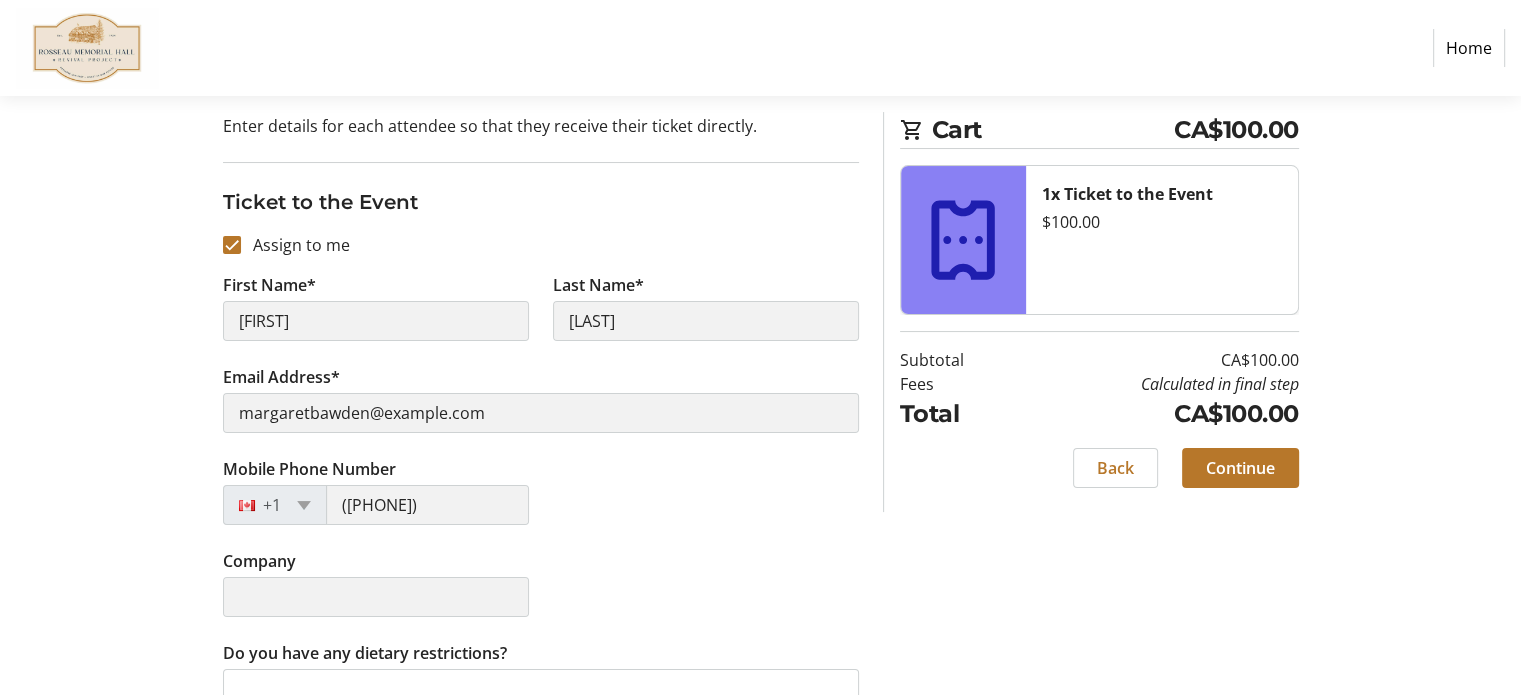 scroll, scrollTop: 260, scrollLeft: 0, axis: vertical 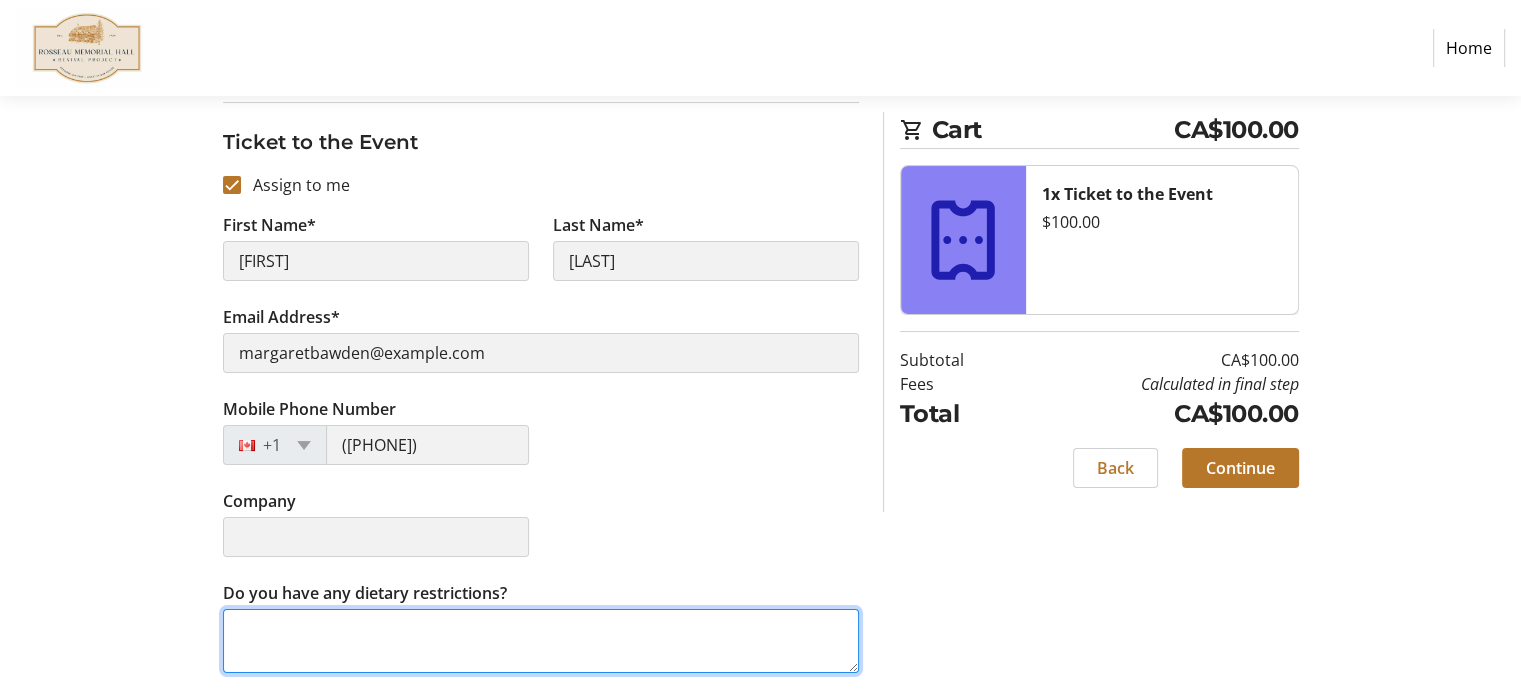 click on "Do you have any dietary restrictions?" at bounding box center (541, 641) 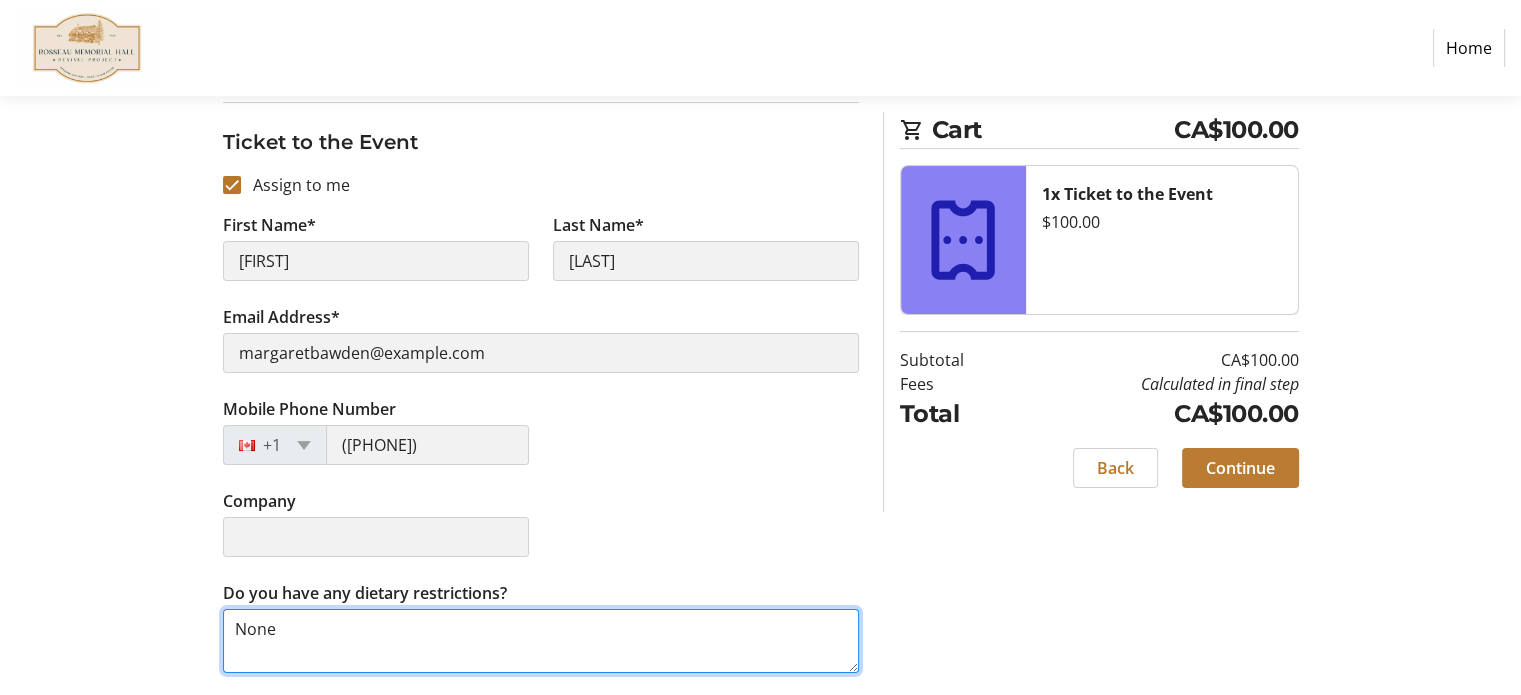 type on "None" 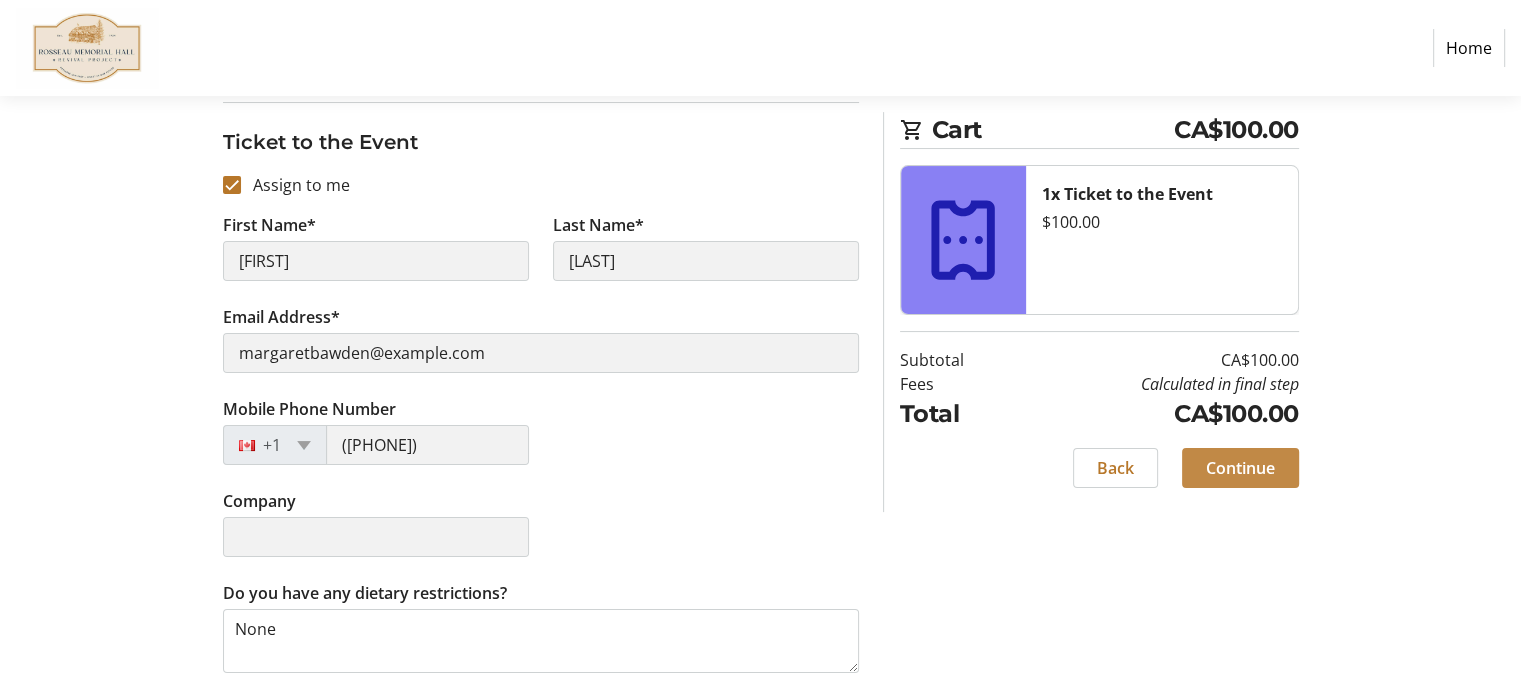 click on "Continue" at bounding box center [1240, 468] 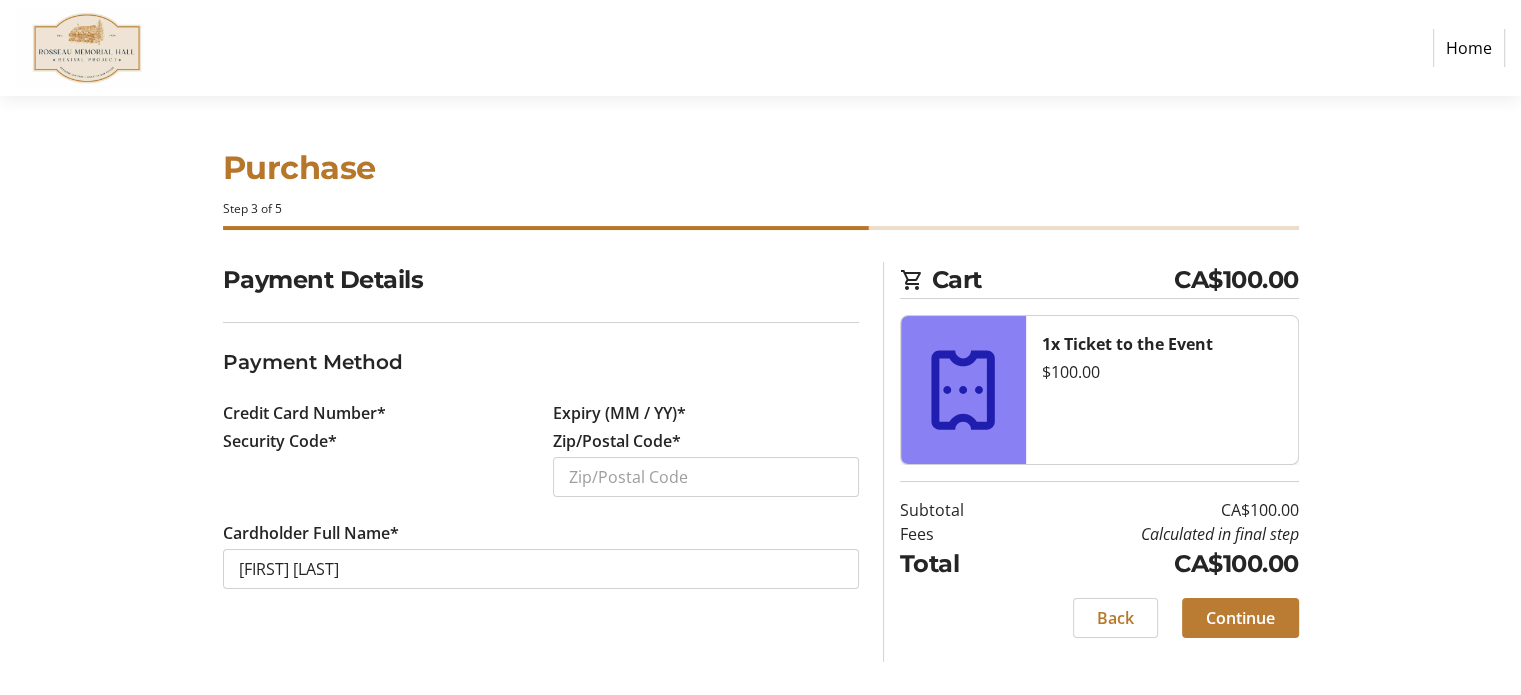 scroll, scrollTop: 0, scrollLeft: 0, axis: both 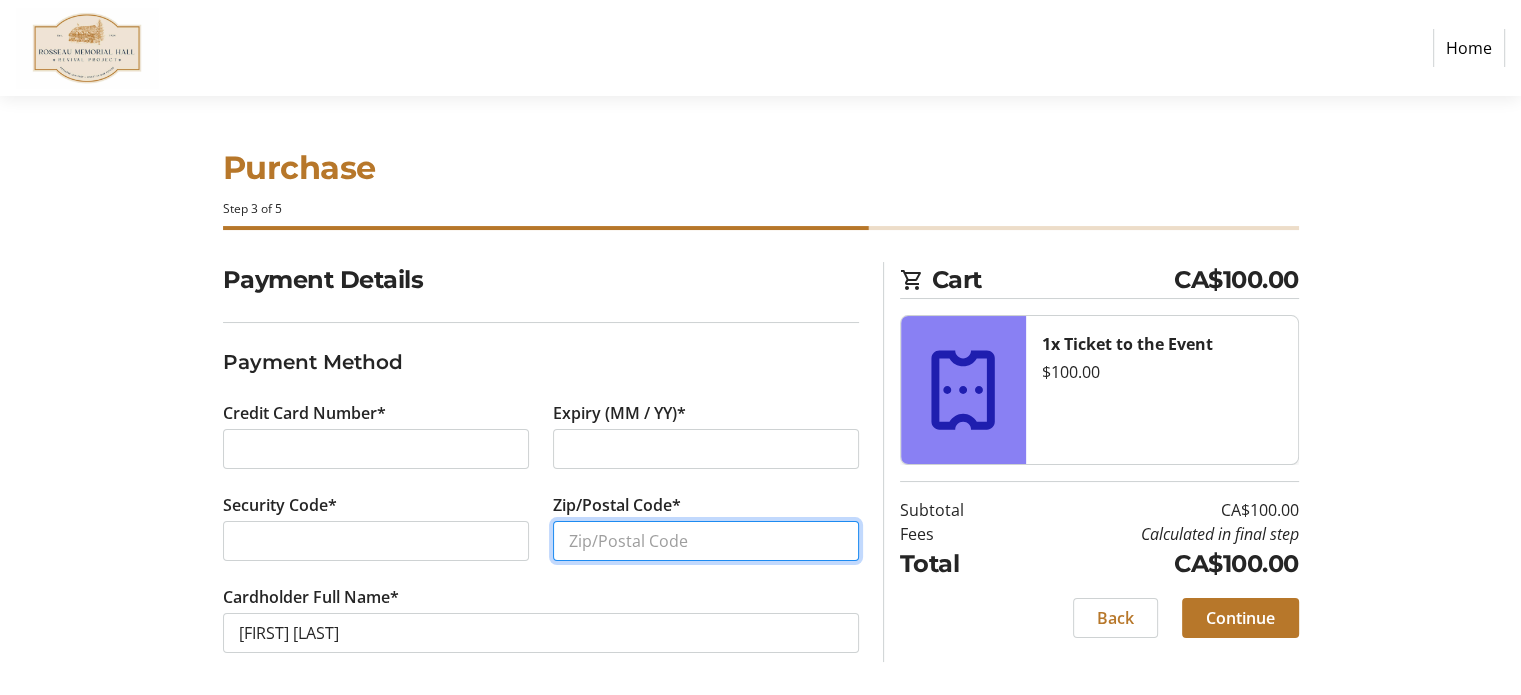 click on "Zip/Postal Code*" at bounding box center [706, 541] 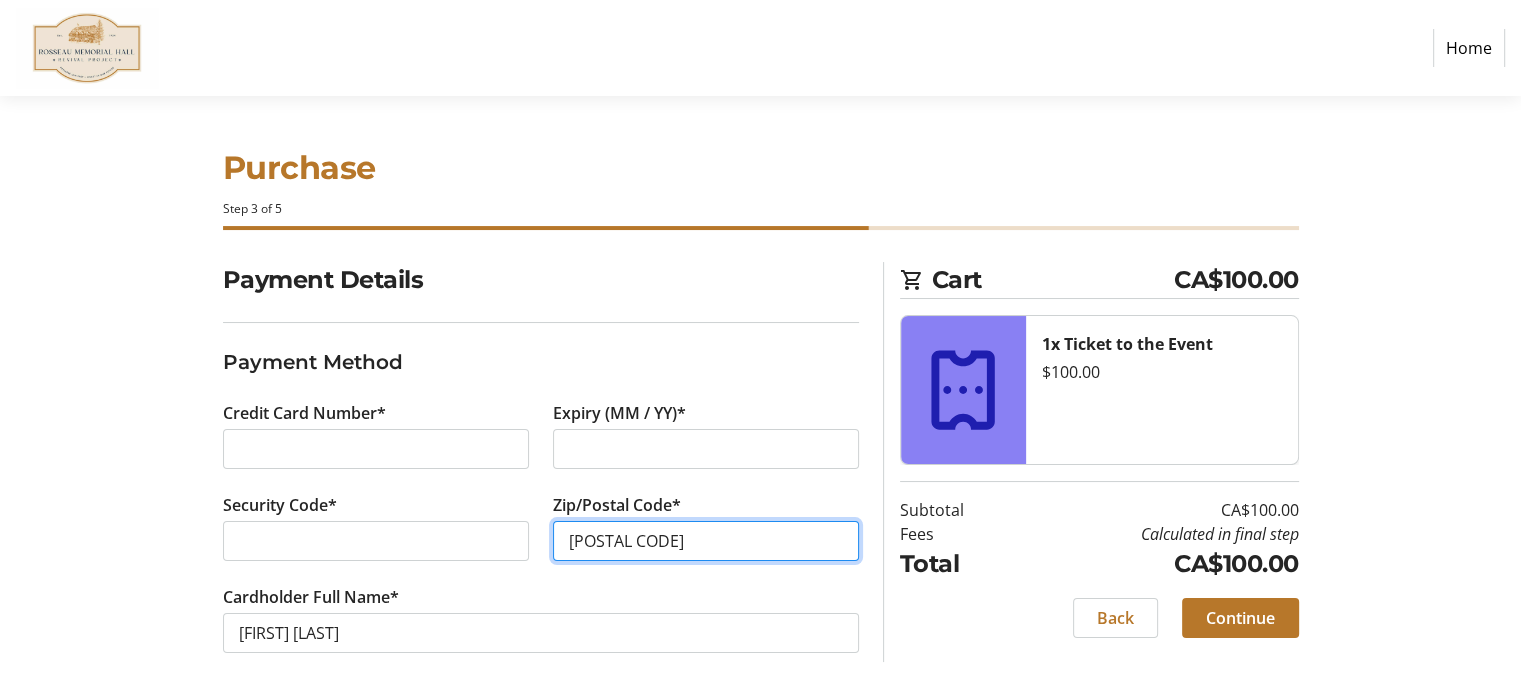 type on "[POSTAL CODE]" 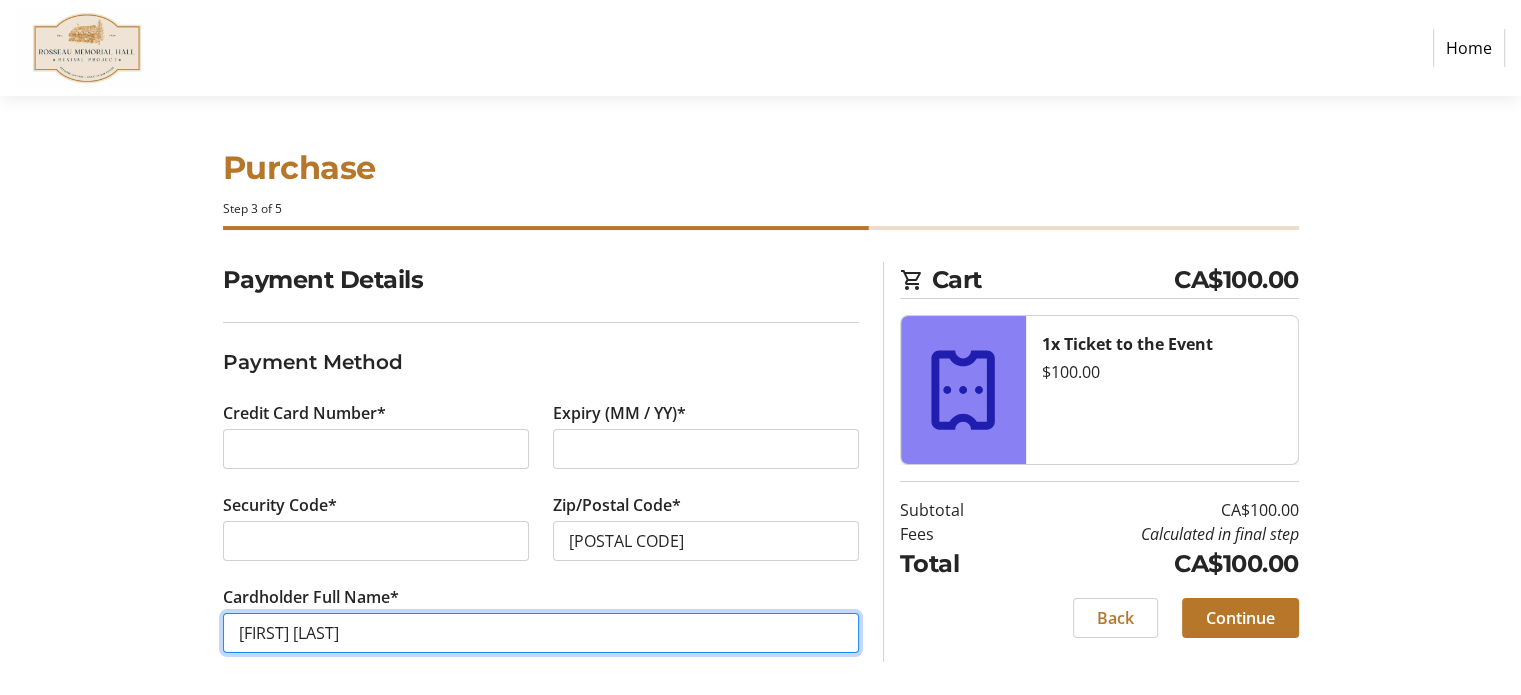click on "[FIRST] [LAST]" at bounding box center [541, 633] 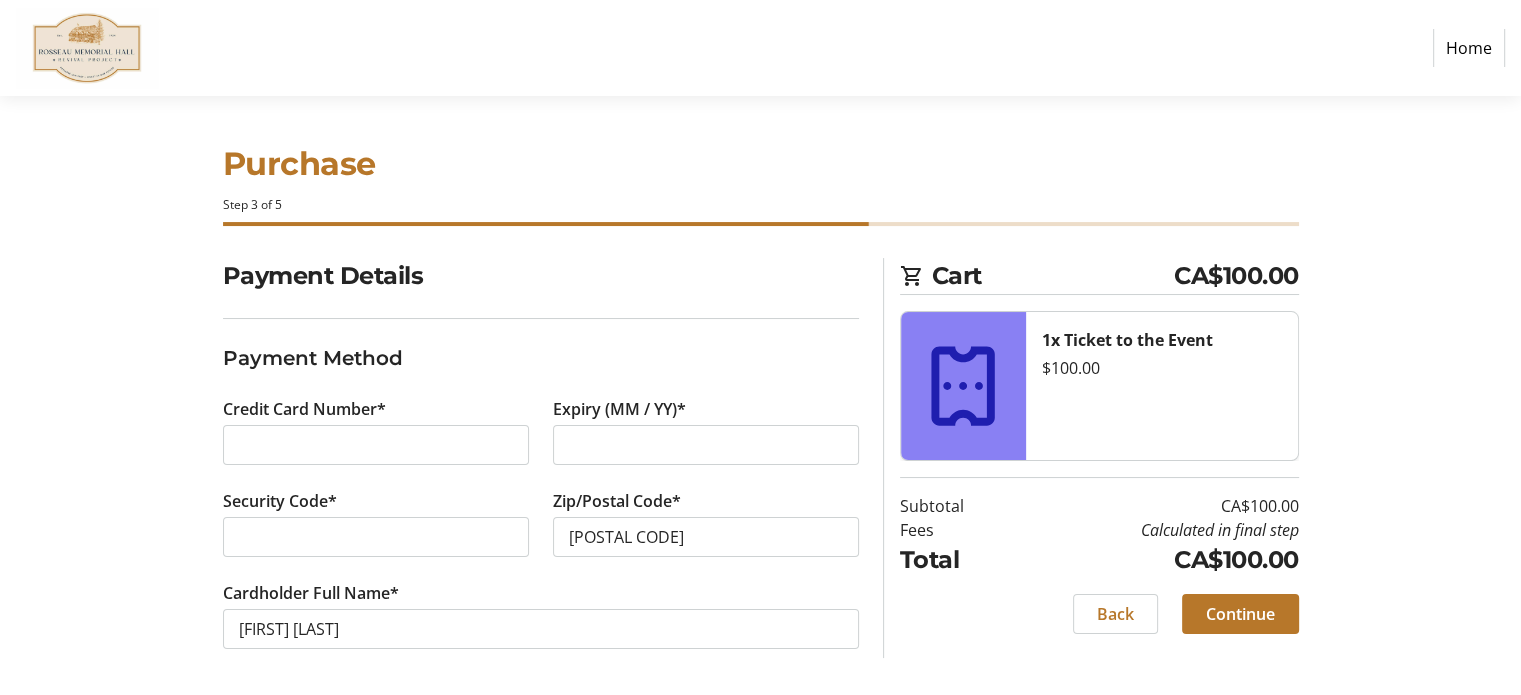 click on "Payment Details Payment Method Credit Card Number* Expiry (MM / YY)* Security Code* Zip/Postal Code* [POSTAL CODE] Cardholder Full Name* [FIRST] [LAST] Cart CA$100.00 1x Ticket to the Event $100.00 Subtotal CA$100.00 Fees Calculated in final step Total CA$100.00 Back Continue Back Continue" at bounding box center (760, 394) 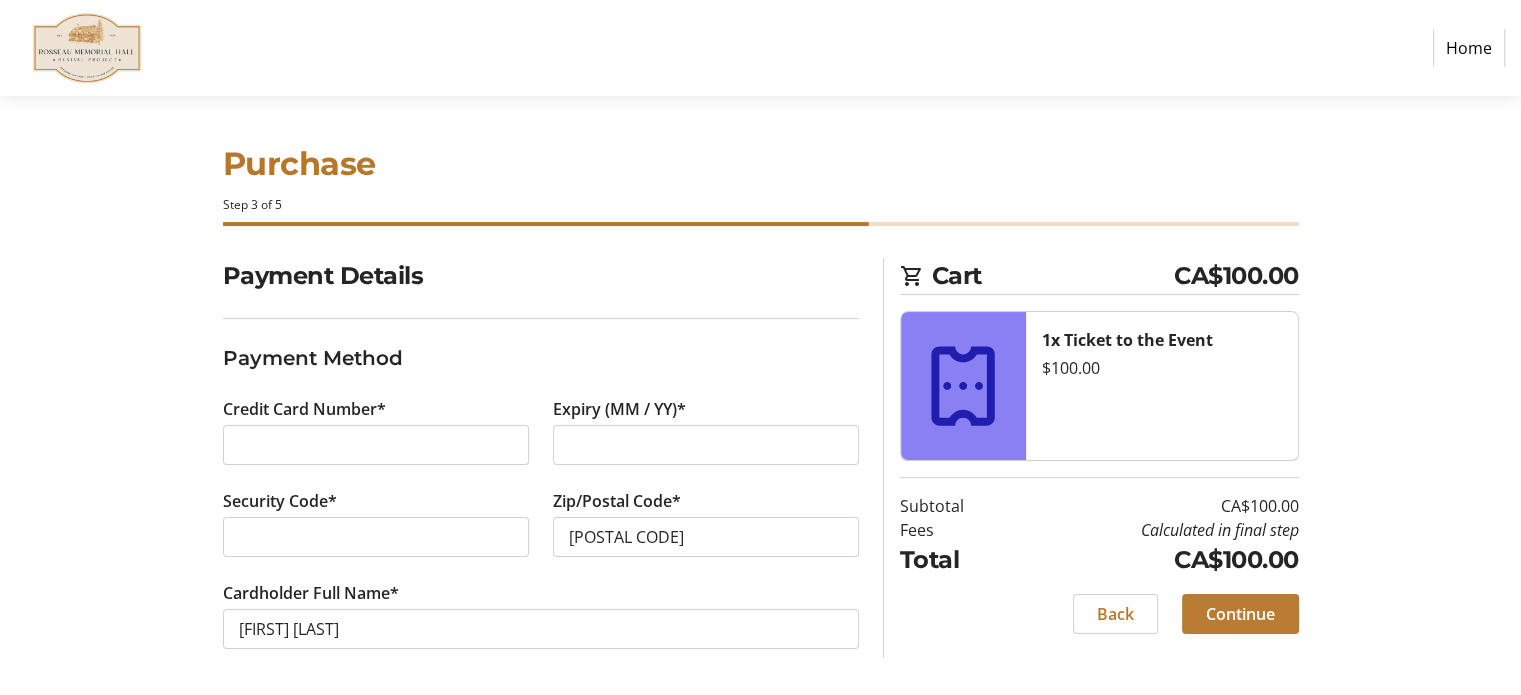 click on "Continue" at bounding box center [1240, 614] 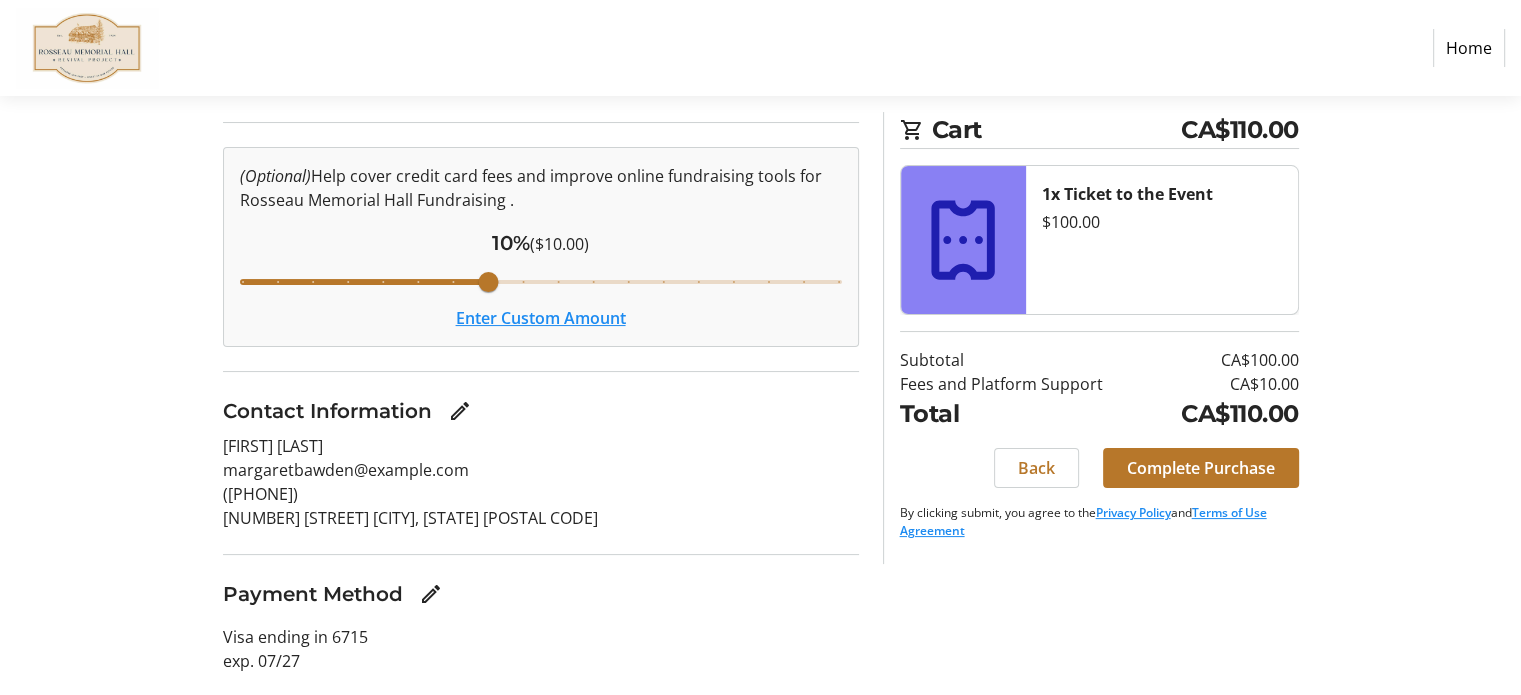 scroll, scrollTop: 248, scrollLeft: 0, axis: vertical 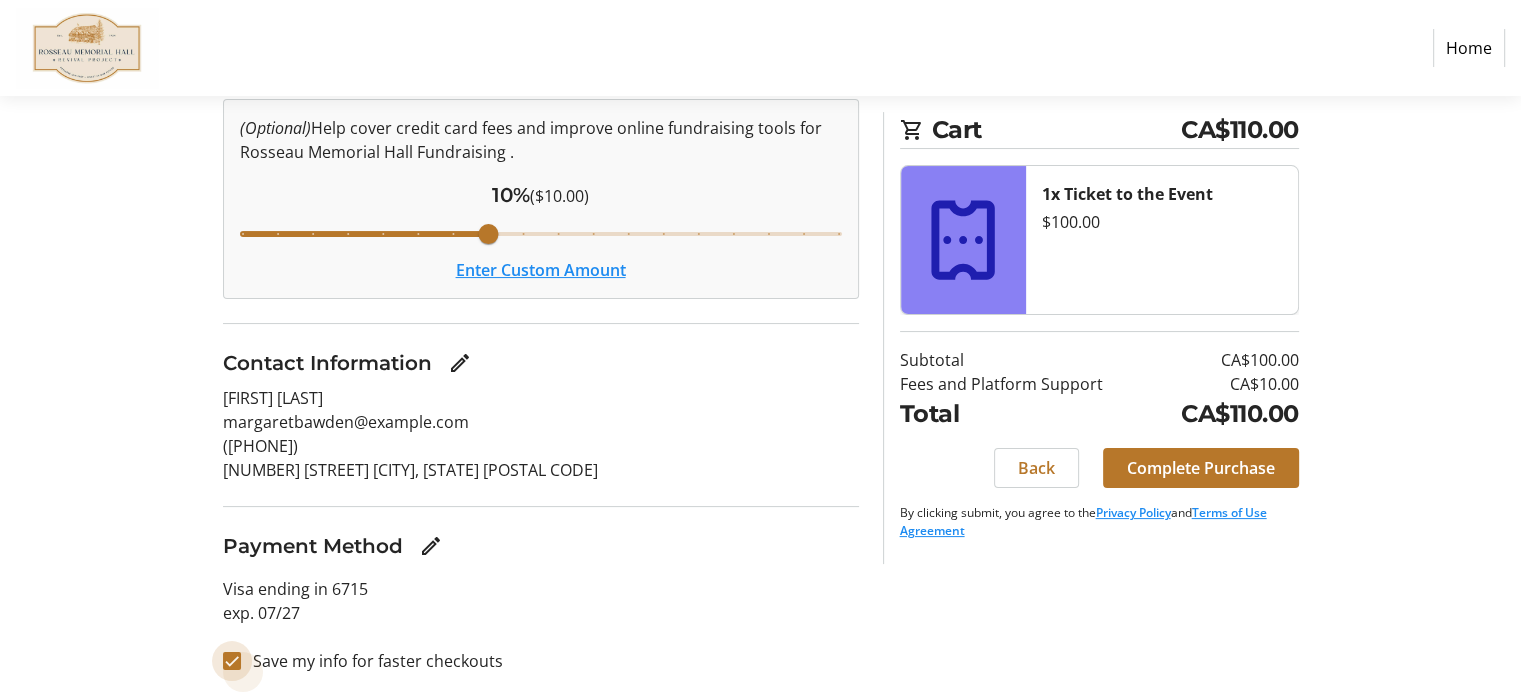 click on "Save my info for faster checkouts" at bounding box center [232, 661] 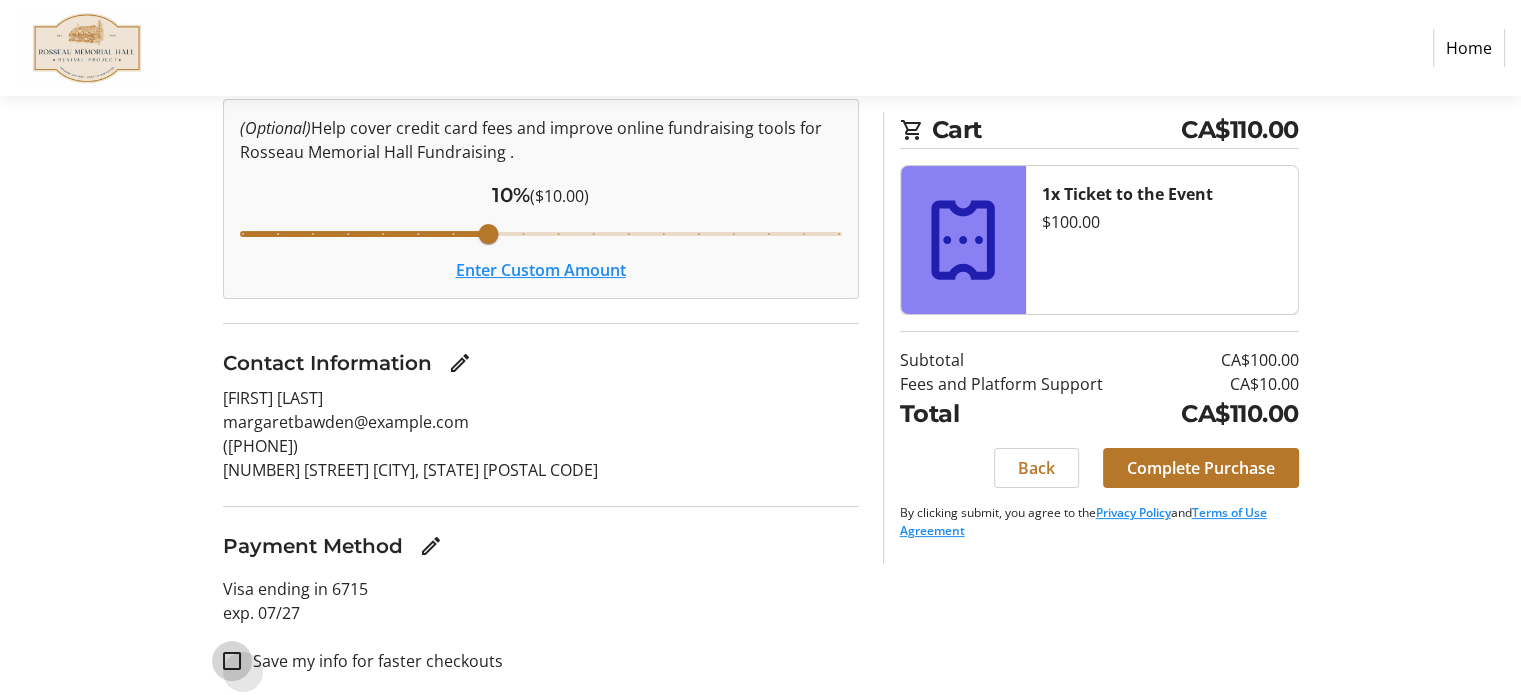 checkbox on "false" 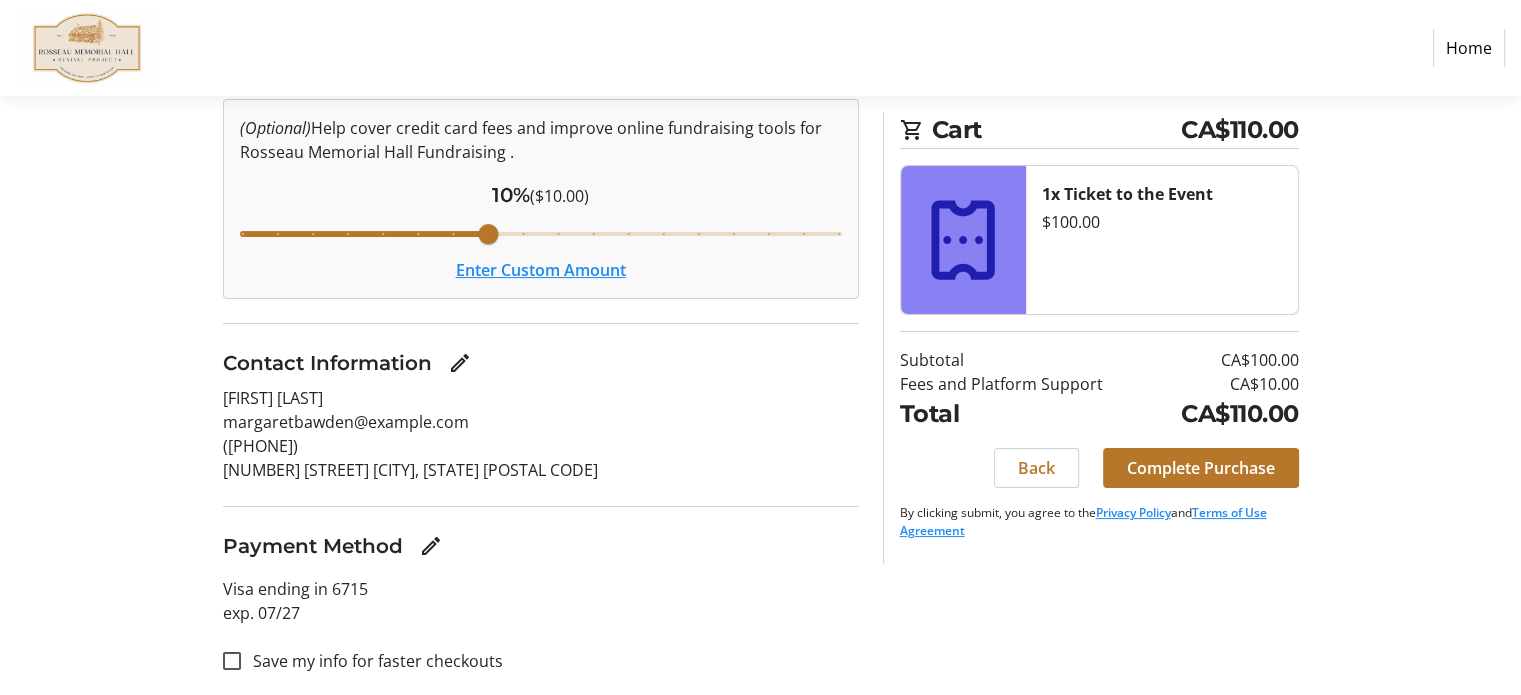 click on "Contact Information [FIRST] [LAST] margaretbawden@example.com ([PHONE]) [NUMBER] [STREET]
[CITY], [STATE]
[POSTAL CODE] Payment Method Visa ending in 6715 exp. 07/27 Save my info for faster checkouts Cart CA$110.00 1x Ticket to the Event $100.00 Subtotal CA$100.00 Fees and Platform Support CA$10.00 Total CA$110.00 Back Complete Purchase By clicking submit, you agree to the Privacy Policy and Terms of Use Agreement Subtotal CA$100.00 Fees and Platform Support CA$10.00 Total CA$110.00 Back Complete Purchase By clicking submit, you agree to the Privacy Policy and Terms of Use Agreement" at bounding box center [760, 272] 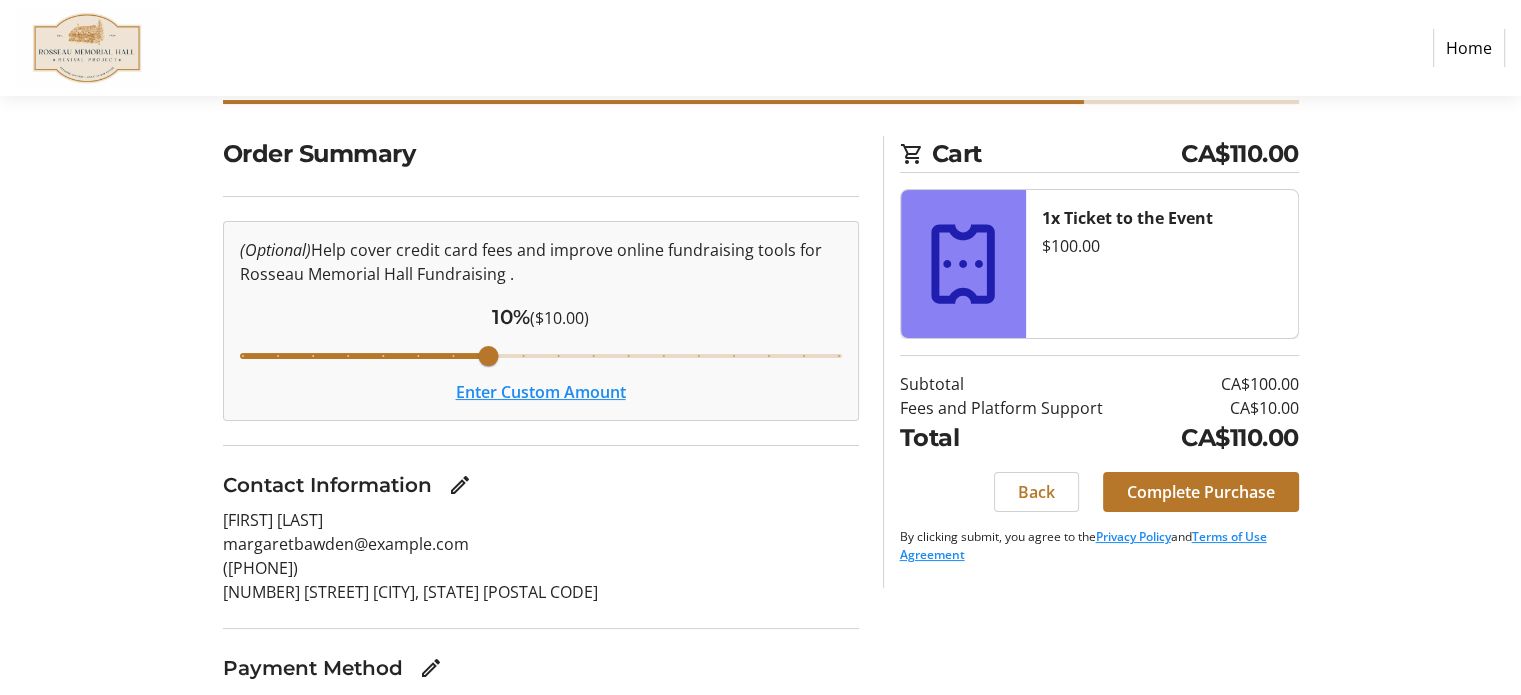 scroll, scrollTop: 48, scrollLeft: 0, axis: vertical 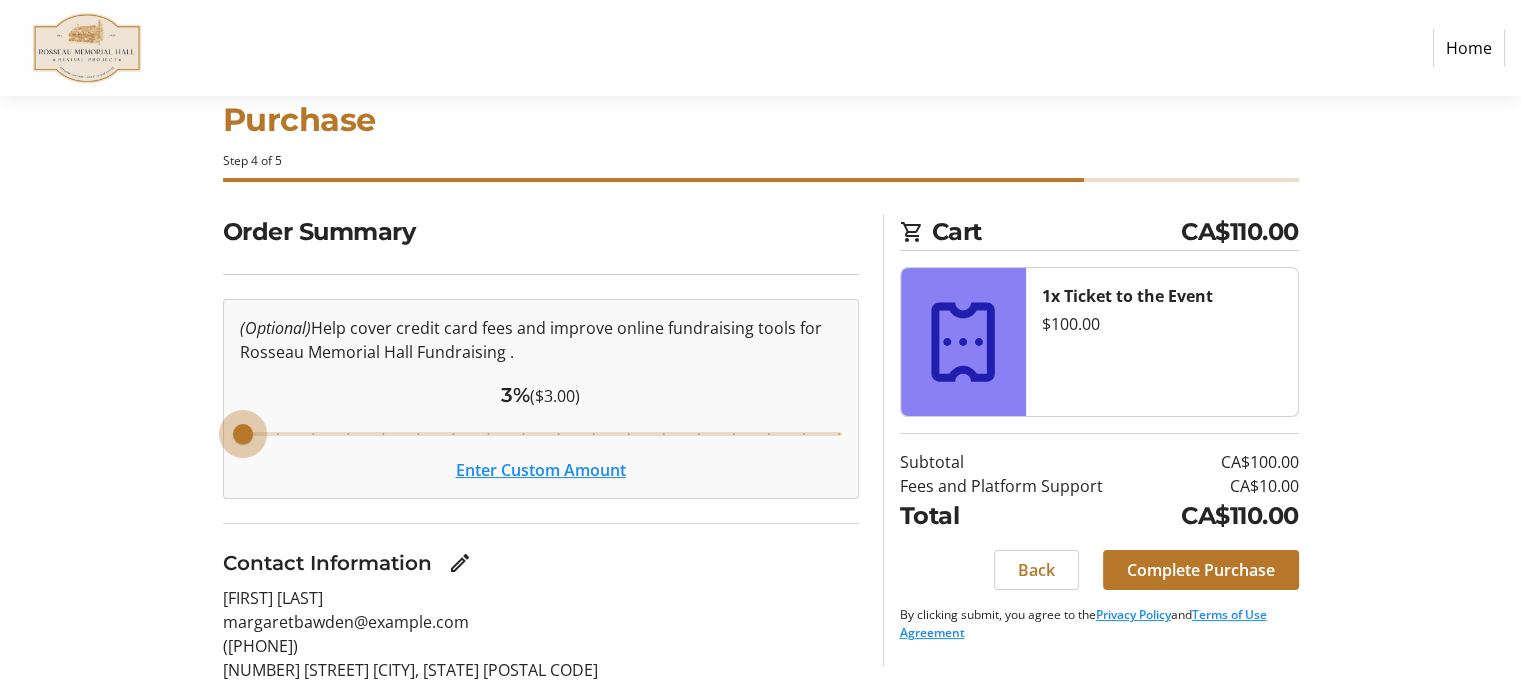 drag, startPoint x: 496, startPoint y: 435, endPoint x: 232, endPoint y: 392, distance: 267.47897 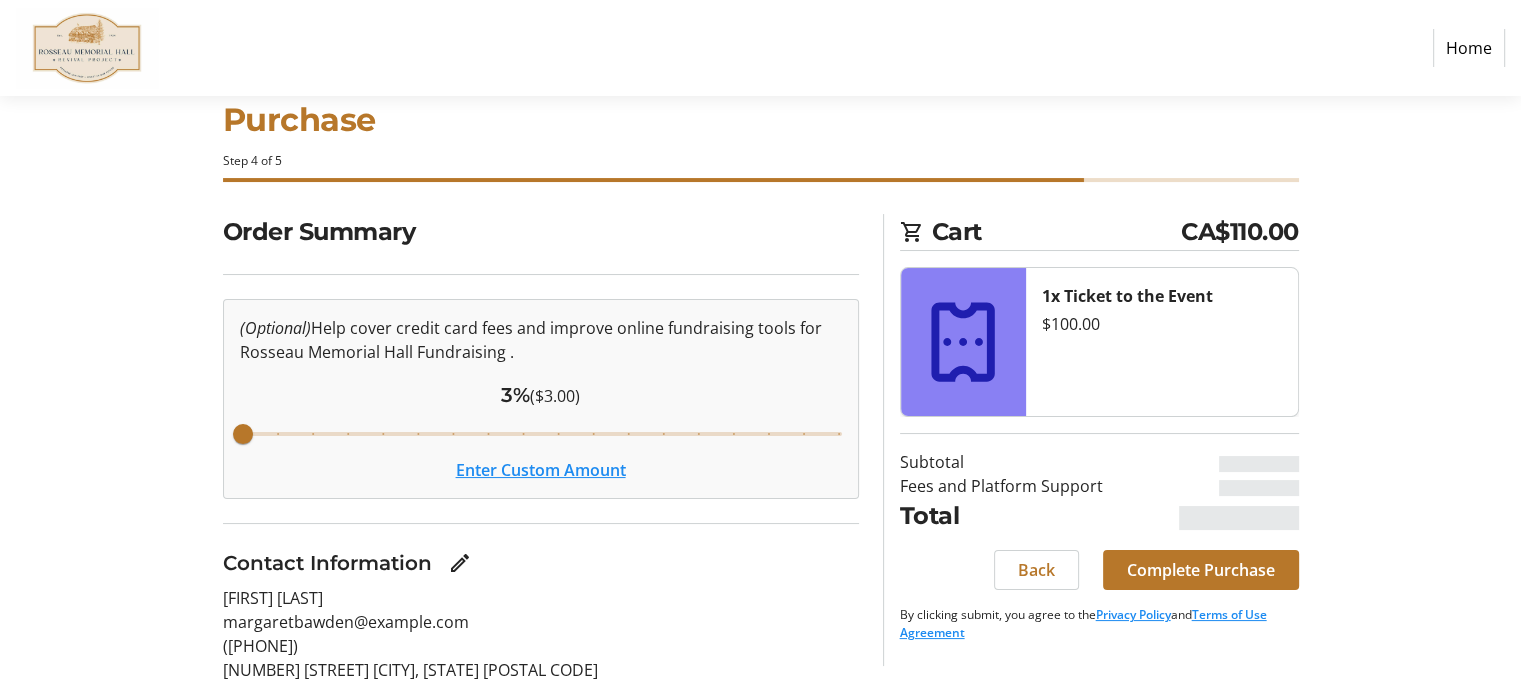 click on "Contact Information [FIRST] [LAST] margaretbawden@example.com ([PHONE]) [NUMBER] [STREET]
[CITY], [STATE]
[POSTAL CODE] Payment Method Visa ending in 6715 exp. 07/27 Save my info for faster checkouts Cart CA$110.00 1x Ticket to the Event $100.00 Subtotal Fees and Platform Support Total Back Complete Purchase By clicking submit, you agree to the Privacy Policy and Terms of Use Agreement" at bounding box center [761, 555] 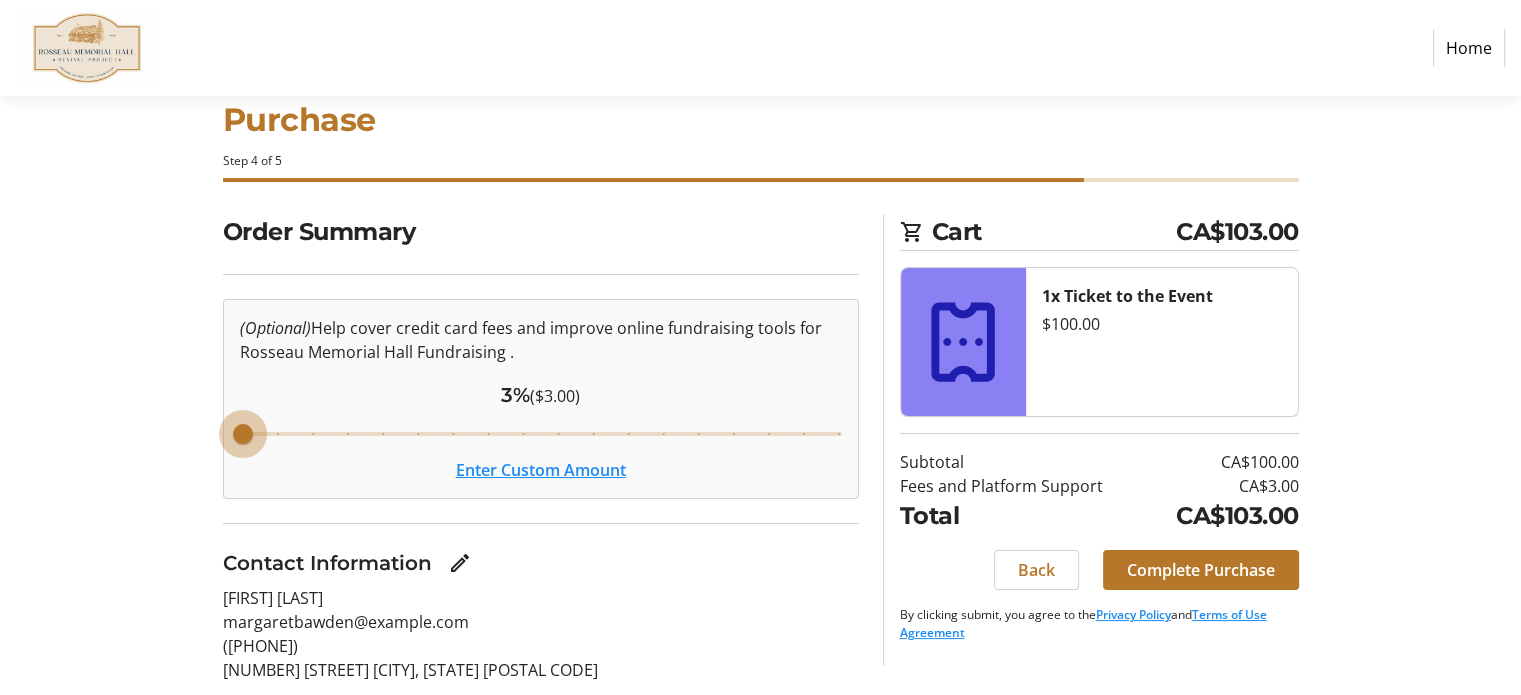 drag, startPoint x: 243, startPoint y: 439, endPoint x: 221, endPoint y: 433, distance: 22.803509 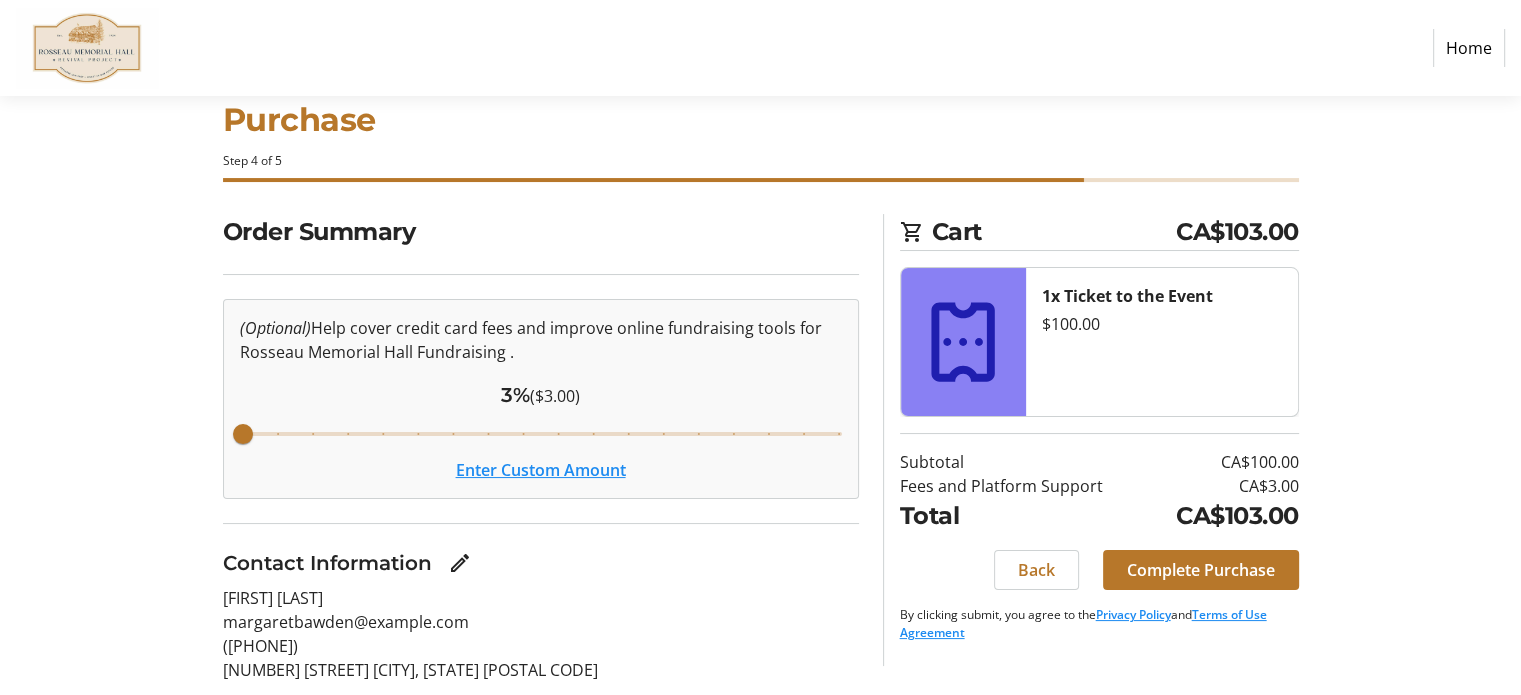 click on "Contact Information [FIRST] [LAST] margaretbawden@example.com ([PHONE]) [NUMBER] [STREET]
[CITY], [STATE]
[POSTAL CODE] Payment Method Visa ending in 6715 exp. 07/27 Save my info for faster checkouts Cart CA$103.00 1x Ticket to the Event $100.00 Subtotal CA$100.00 Fees and Platform Support CA$3.00 Total CA$103.00 Back Complete Purchase By clicking submit, you agree to the Privacy Policy and Terms of Use Agreement" at bounding box center (761, 555) 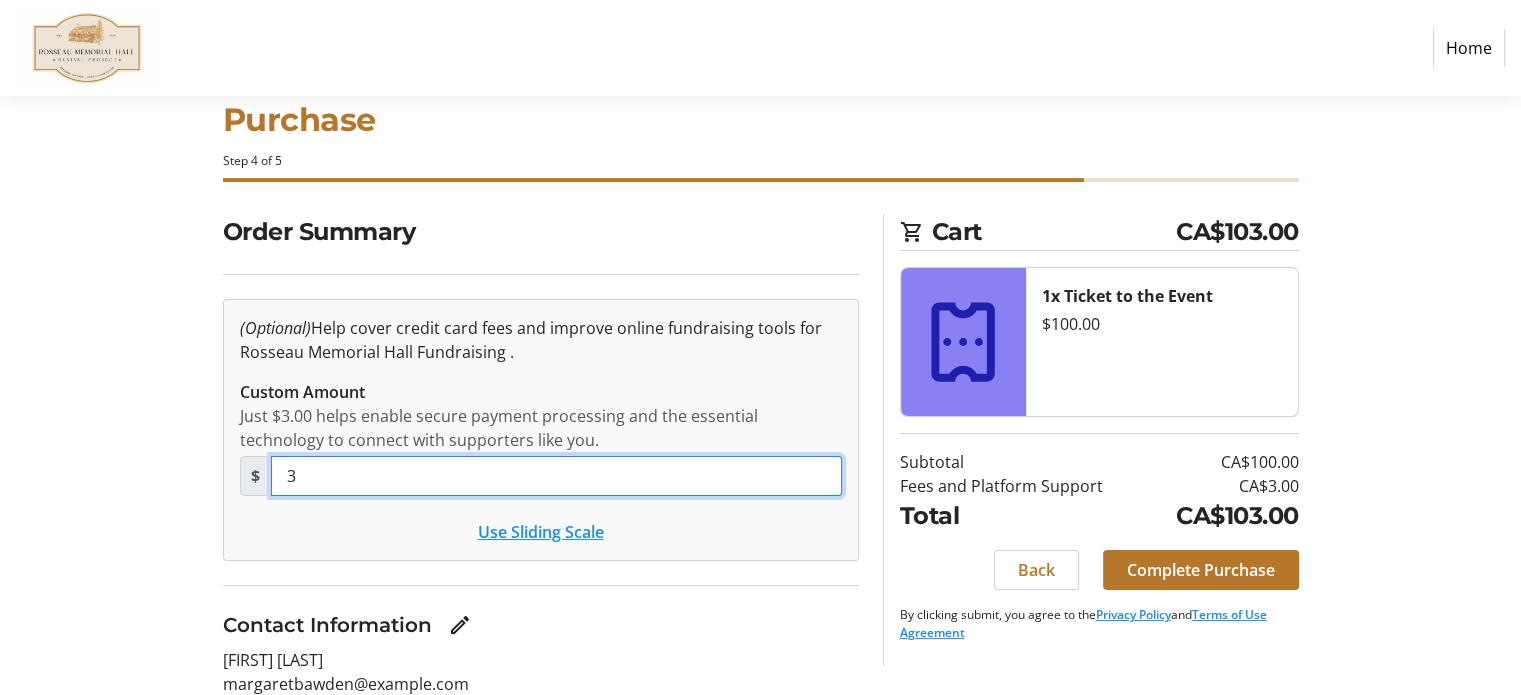 drag, startPoint x: 362, startPoint y: 473, endPoint x: 279, endPoint y: 475, distance: 83.02409 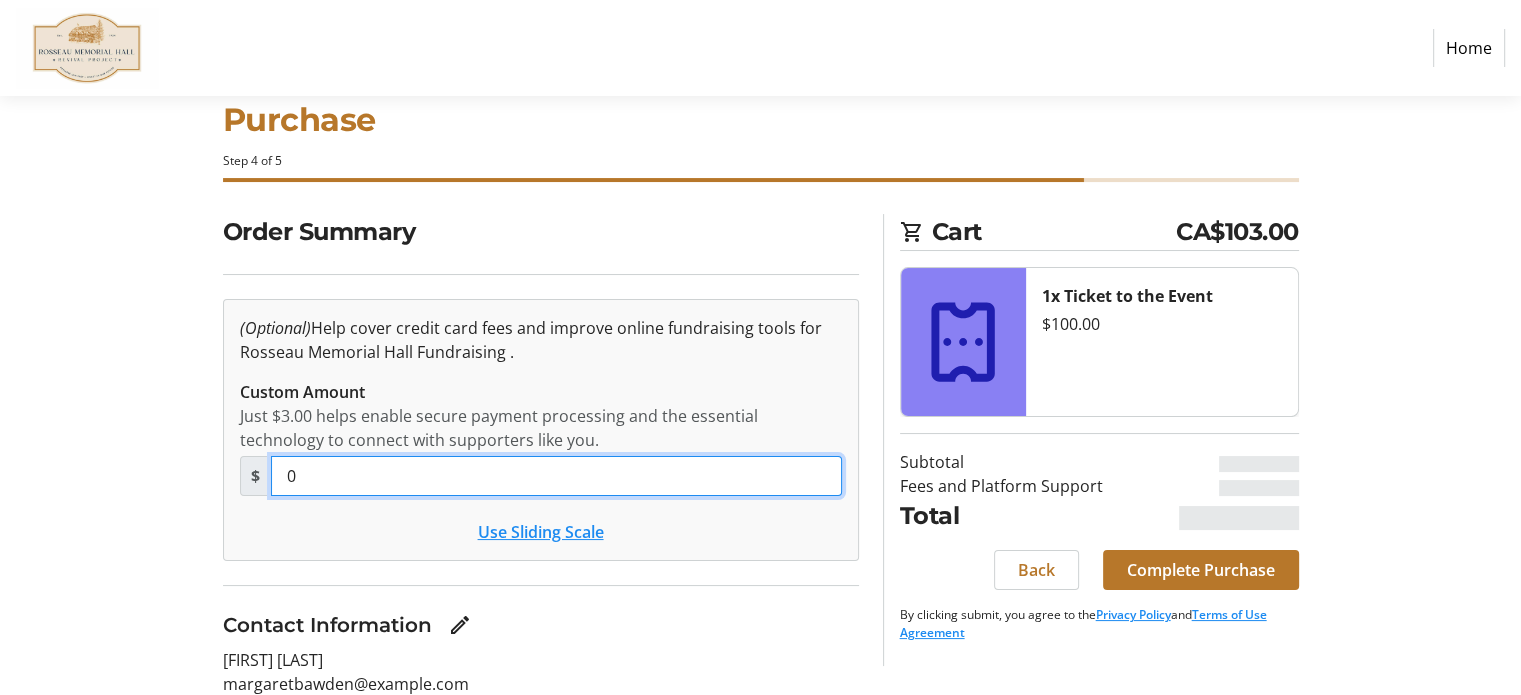 type on "0" 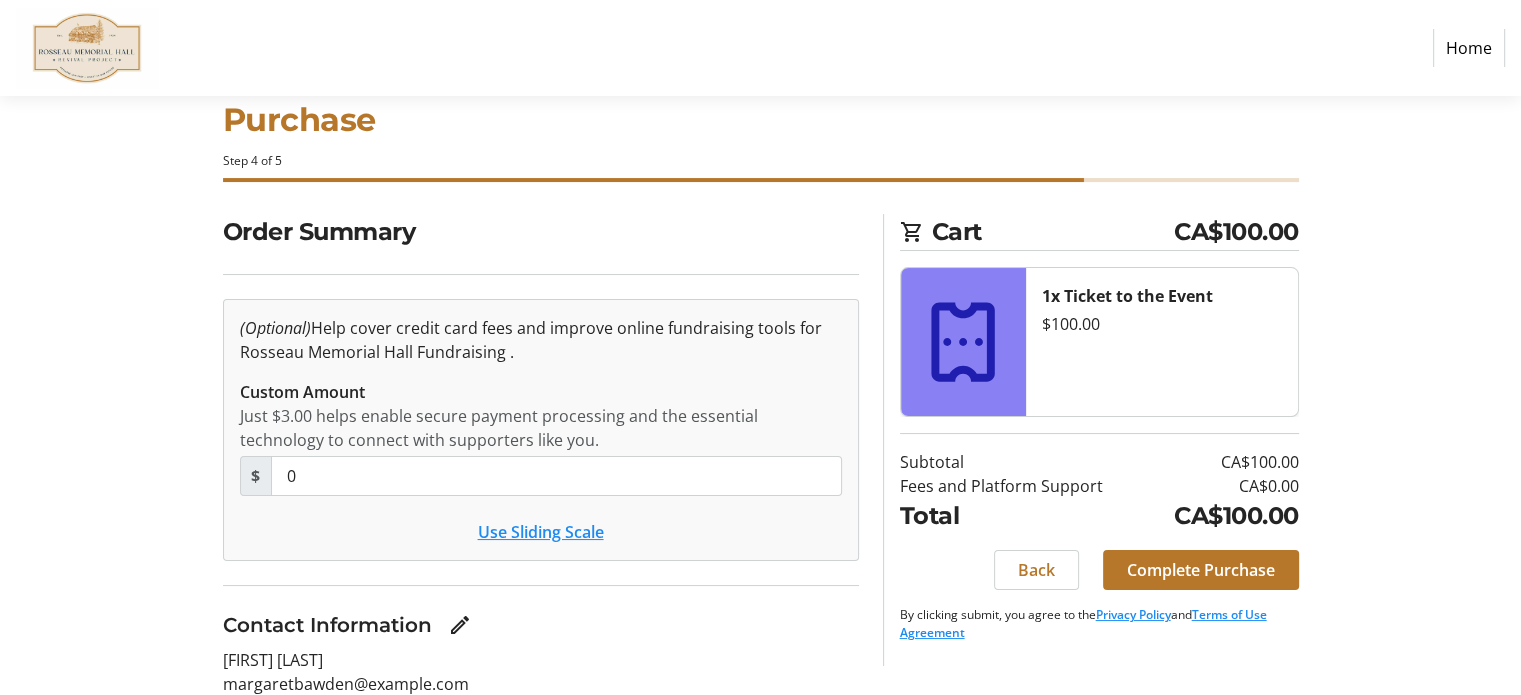 click on "Contact Information [FIRST] [LAST] margaretbawden@example.com ([PHONE]) [NUMBER] [STREET]
[CITY], [STATE]
[POSTAL CODE] Payment Method Visa ending in 6715 exp. 07/27 Save my info for faster checkouts Cart CA$100.00 1x Ticket to the Event $100.00 Subtotal CA$100.00 Fees and Platform Support CA$0.00 Total CA$100.00 Back Complete Purchase By clicking submit, you agree to the Privacy Policy and Terms of Use Agreement" at bounding box center [761, 586] 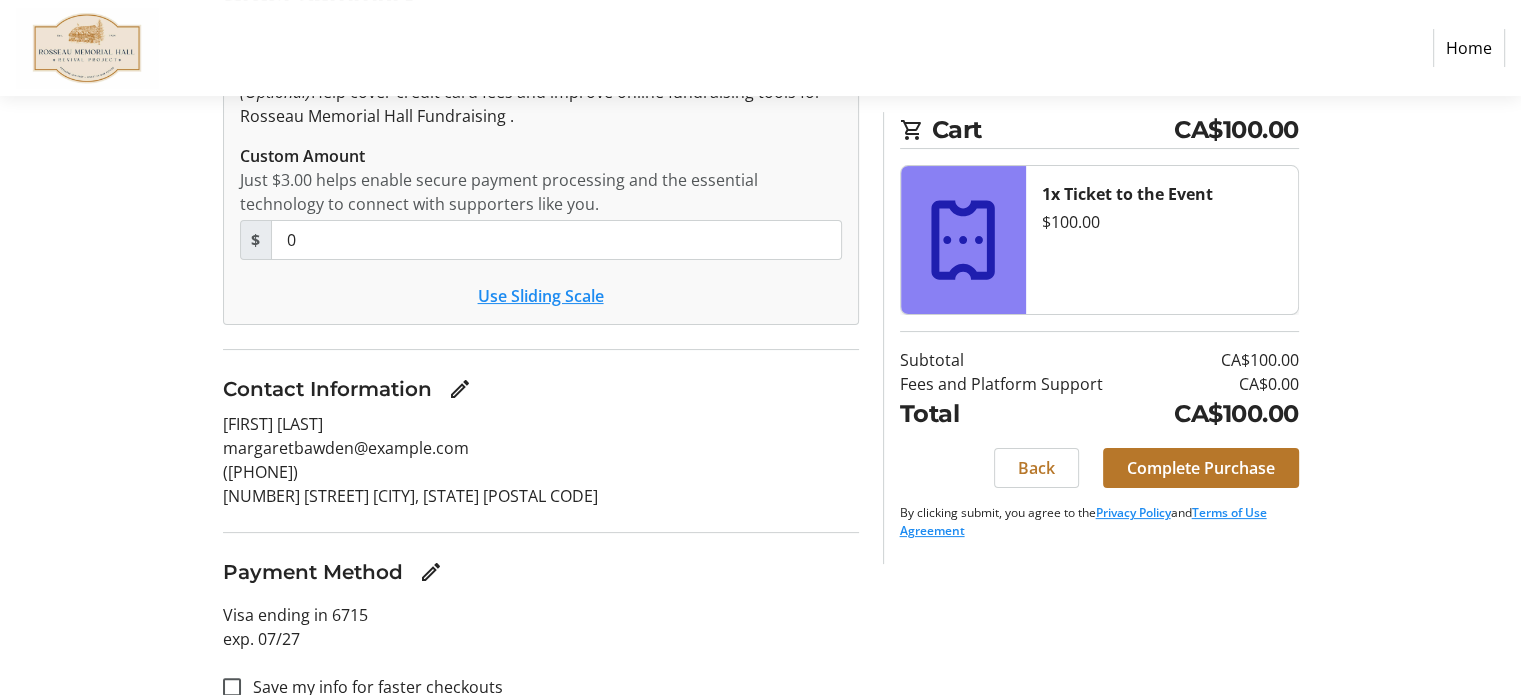 scroll, scrollTop: 310, scrollLeft: 0, axis: vertical 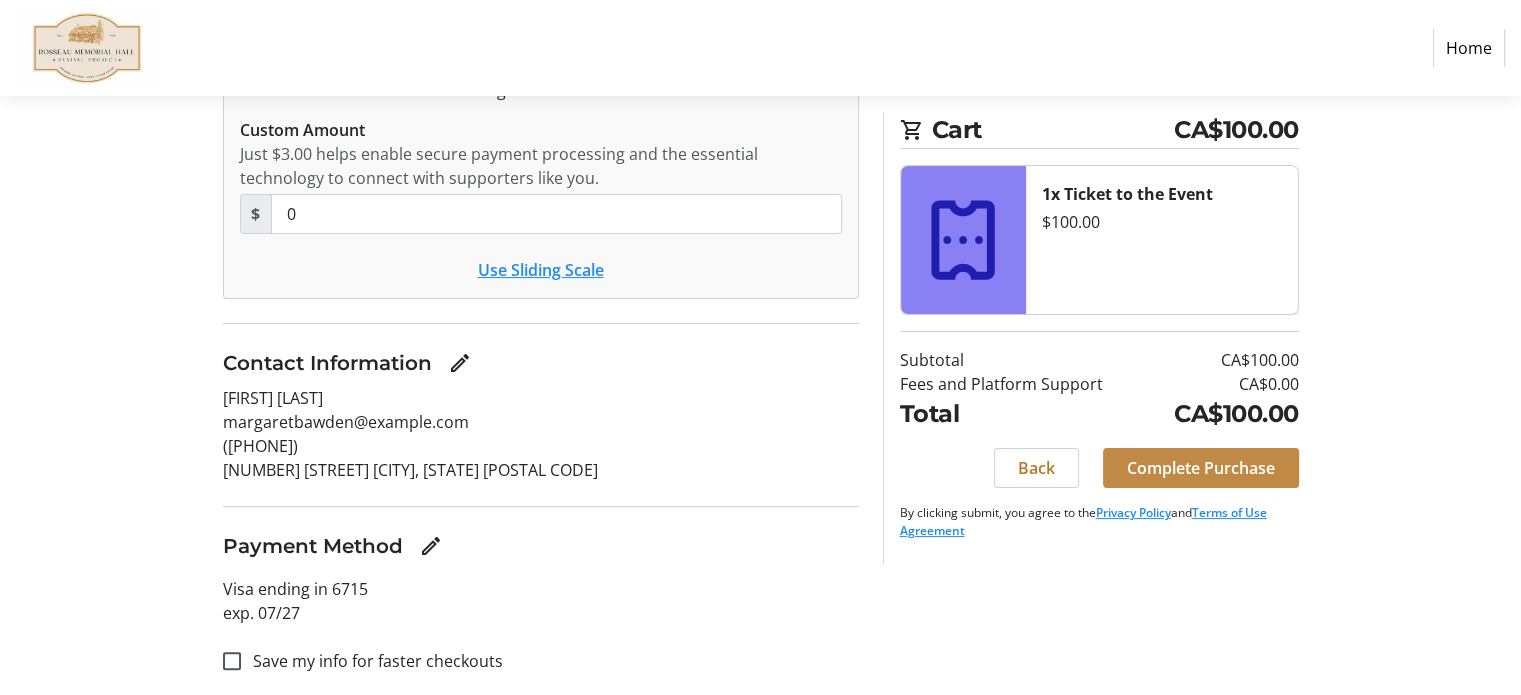 click on "Complete Purchase" at bounding box center (1201, 468) 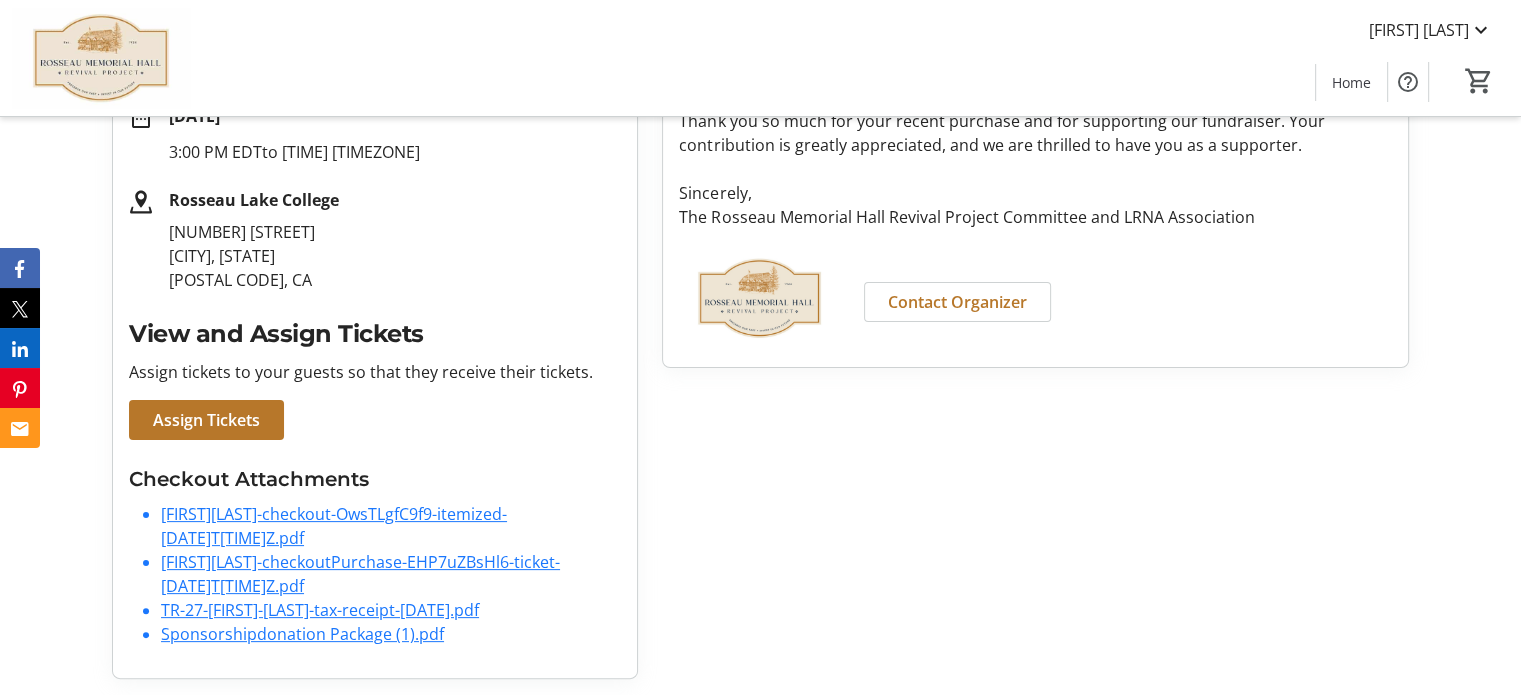 scroll, scrollTop: 402, scrollLeft: 0, axis: vertical 